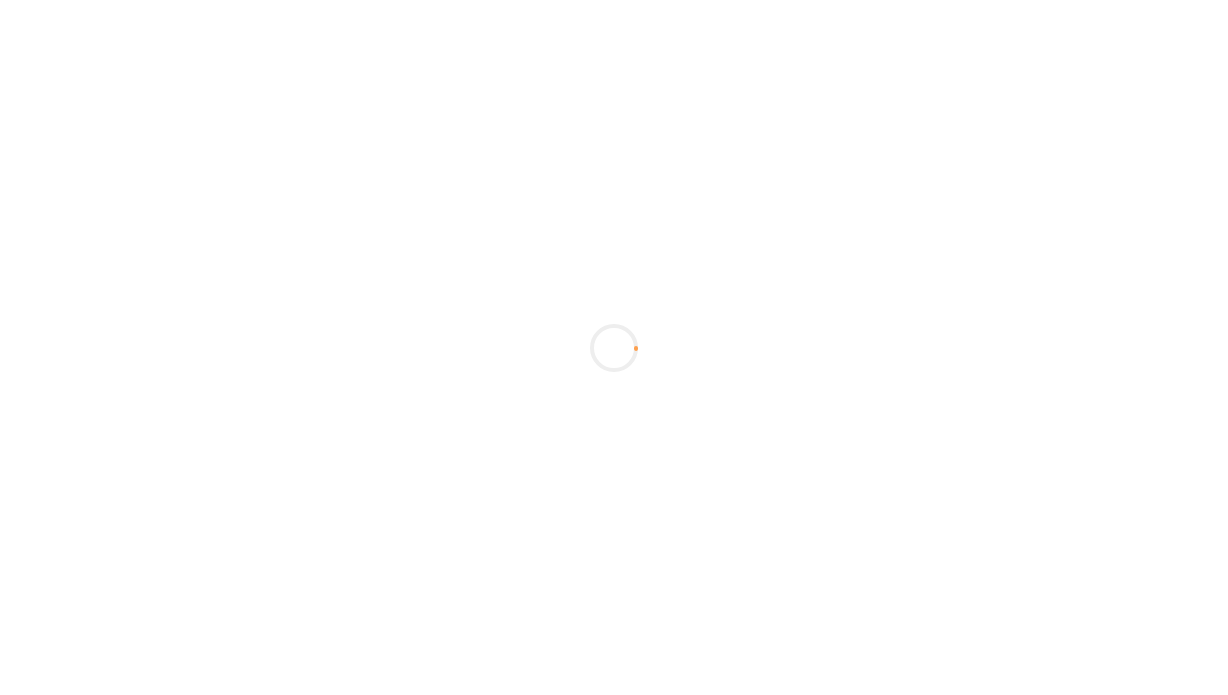 scroll, scrollTop: 0, scrollLeft: 0, axis: both 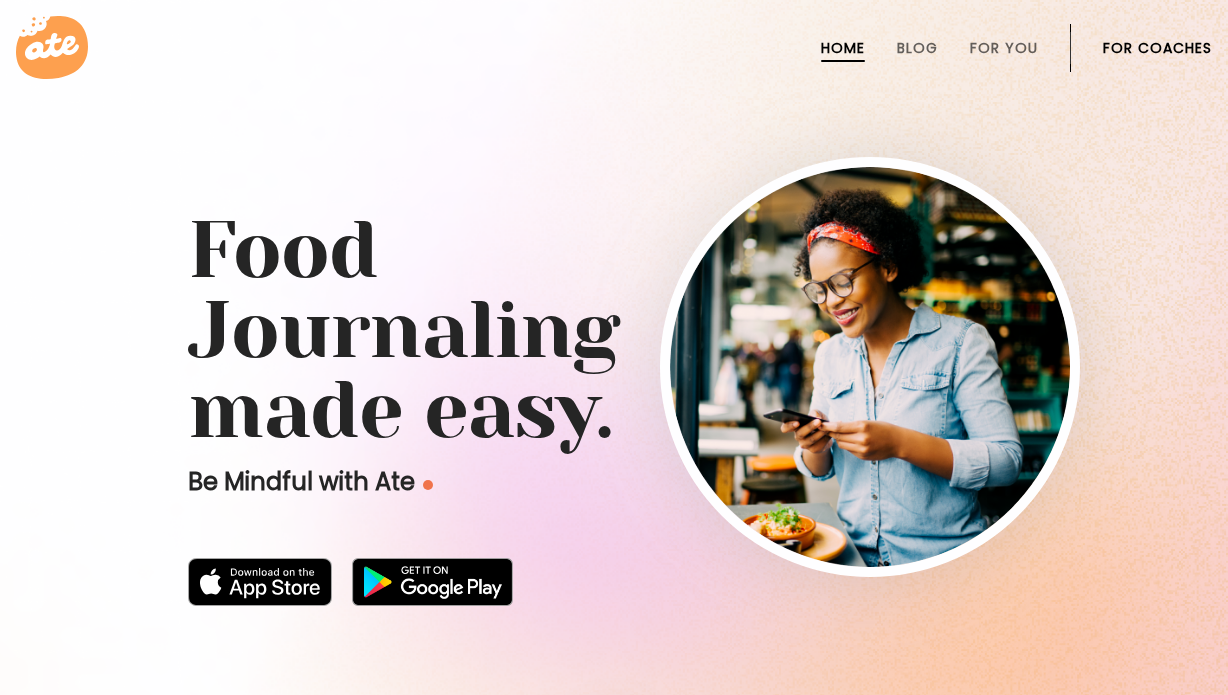 click on "For Coaches" at bounding box center [1157, 48] 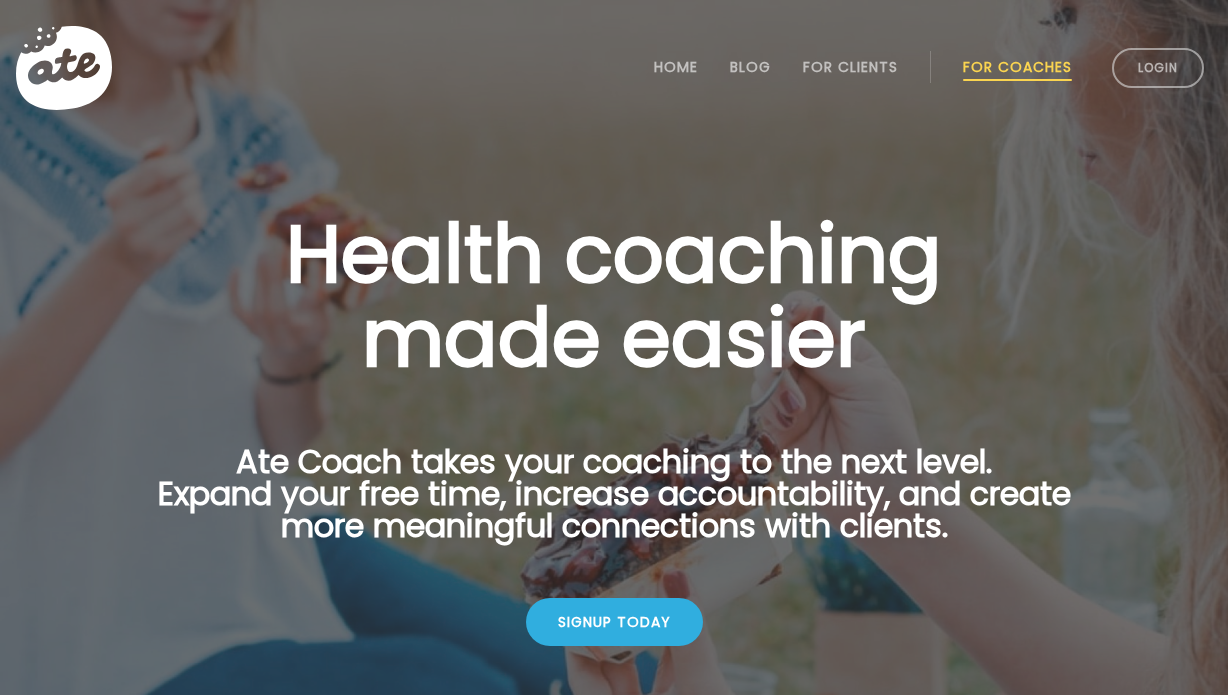 scroll, scrollTop: 0, scrollLeft: 0, axis: both 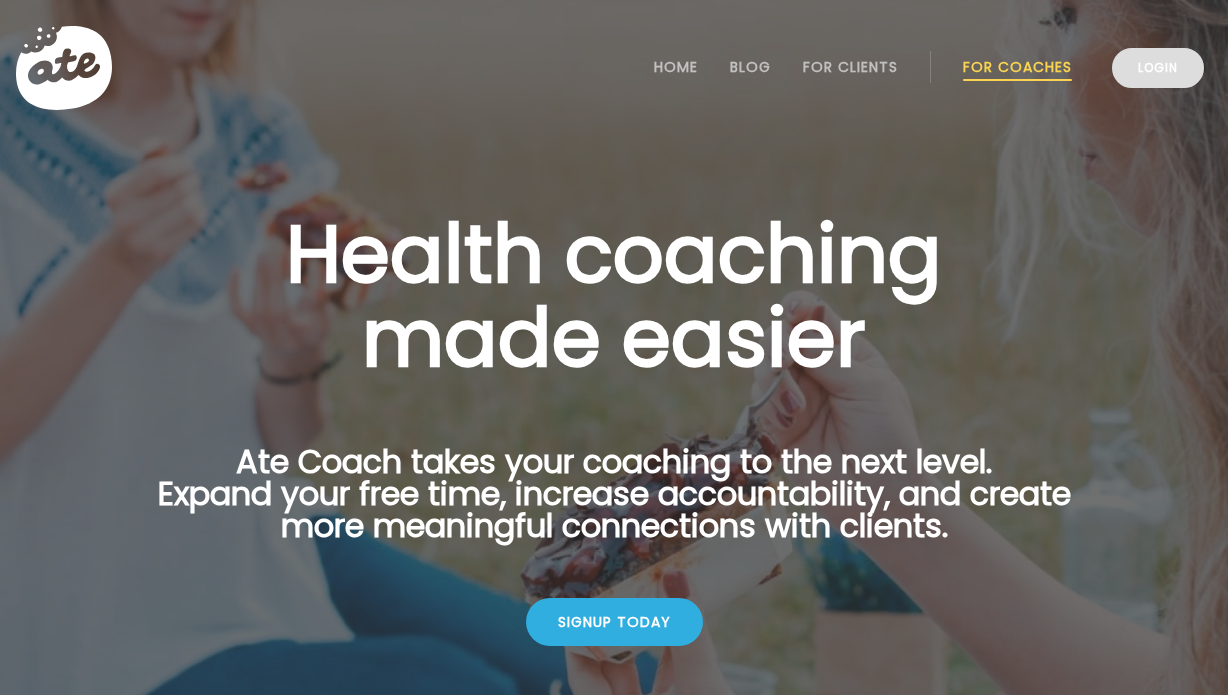 click on "Login" at bounding box center [1158, 68] 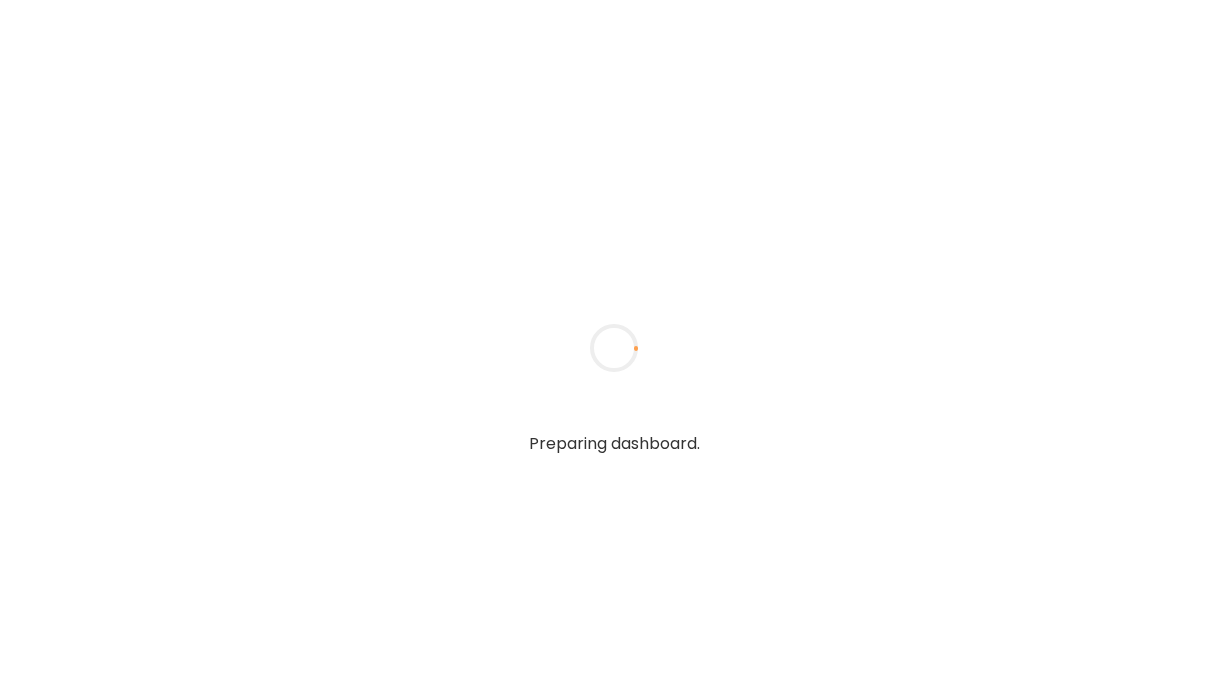 scroll, scrollTop: 0, scrollLeft: 0, axis: both 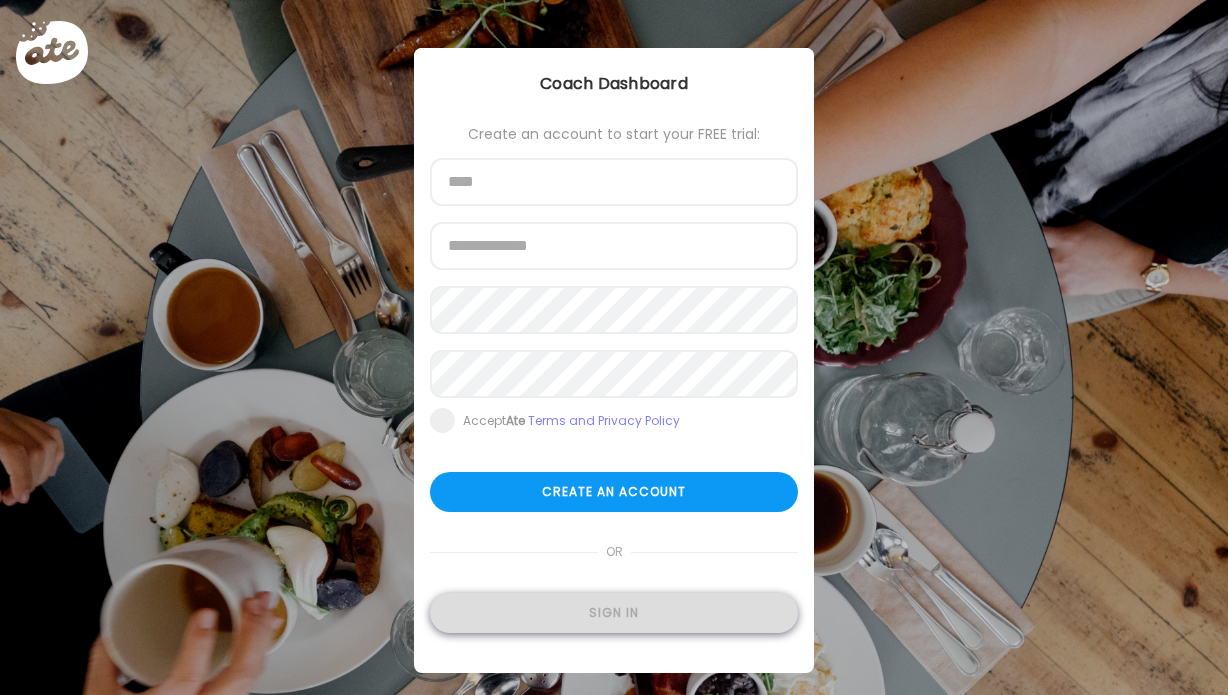 type on "**********" 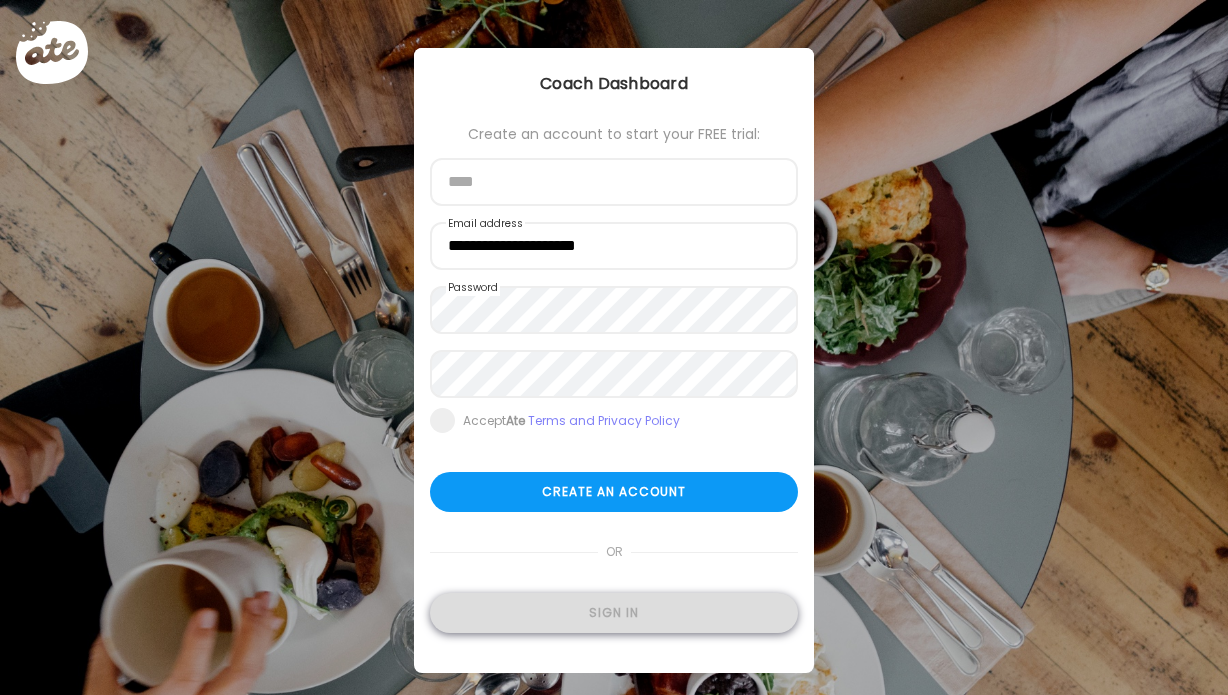 click on "Sign in" at bounding box center [614, 613] 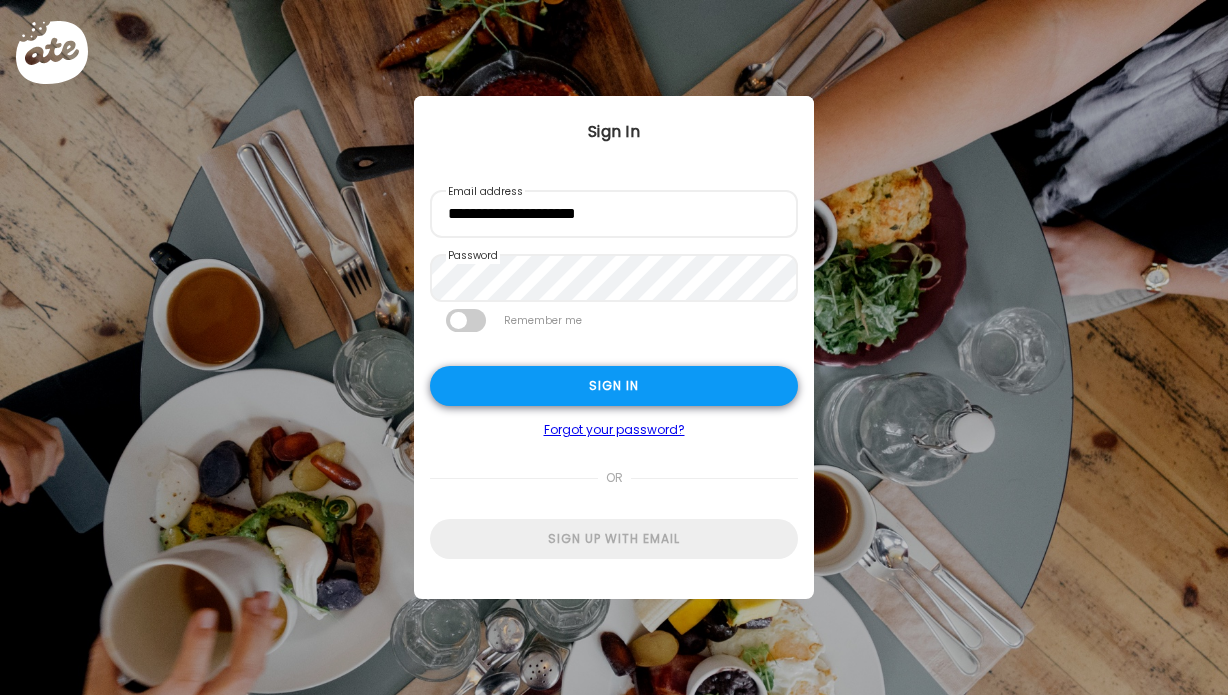 click on "Sign in" at bounding box center [614, 386] 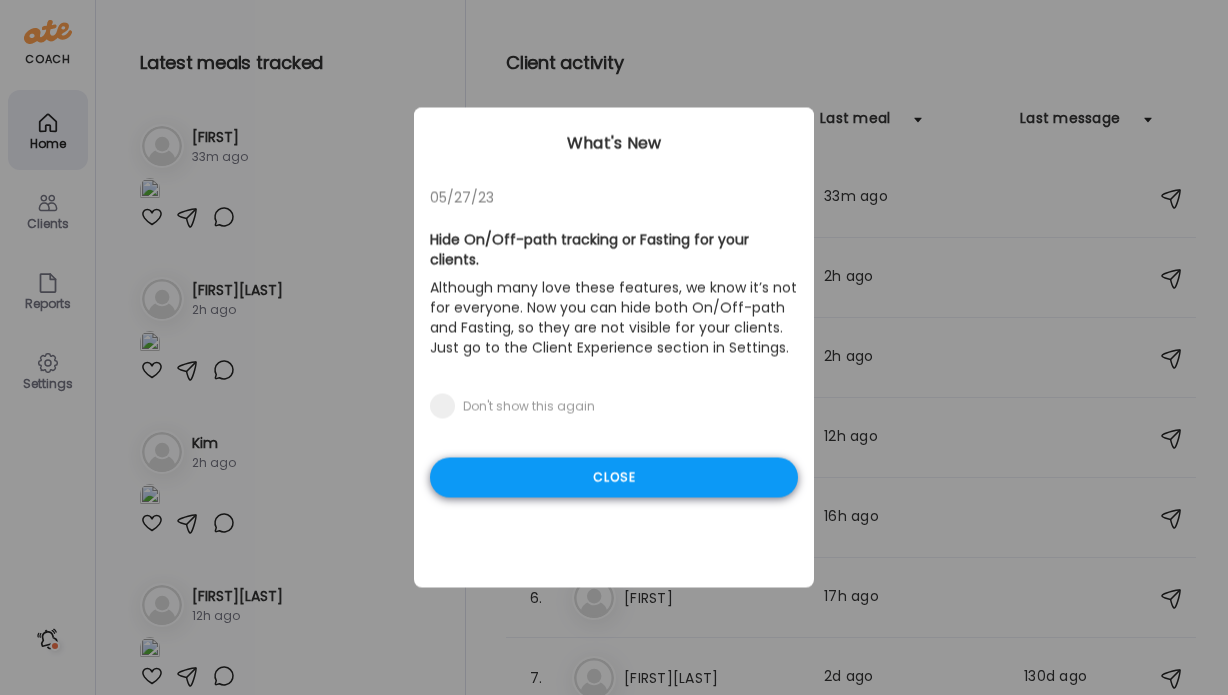 click on "Close" at bounding box center [614, 478] 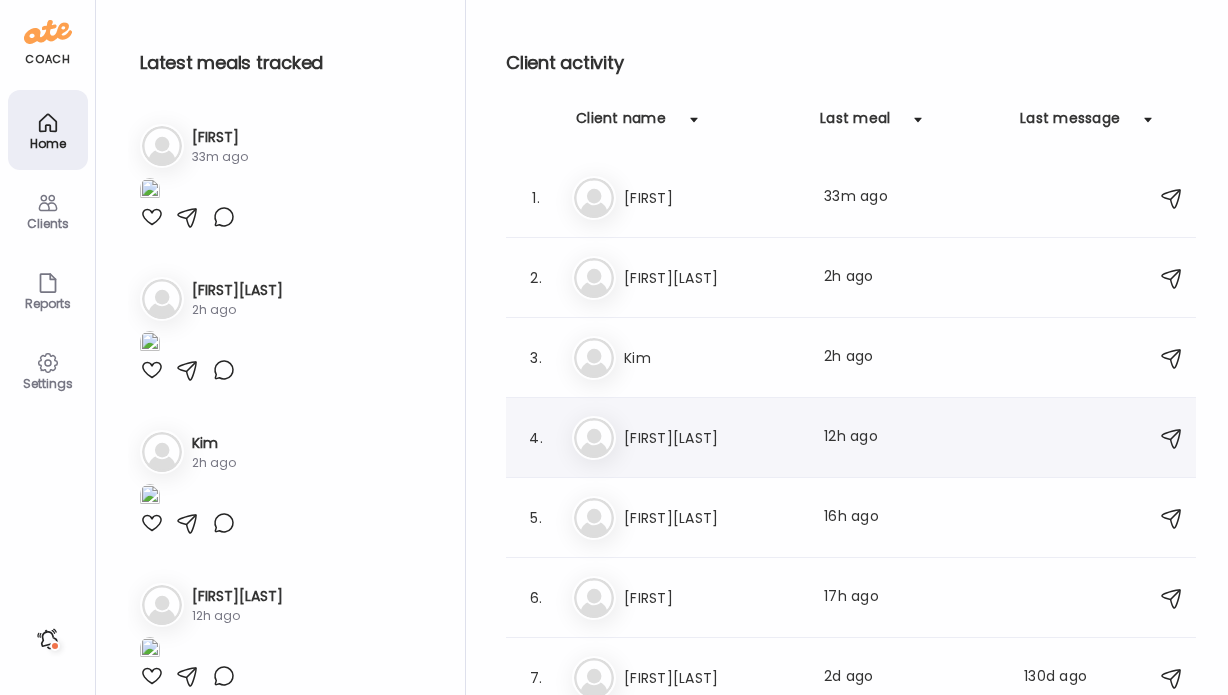 click on "[FIRST] [LAST]" at bounding box center (712, 438) 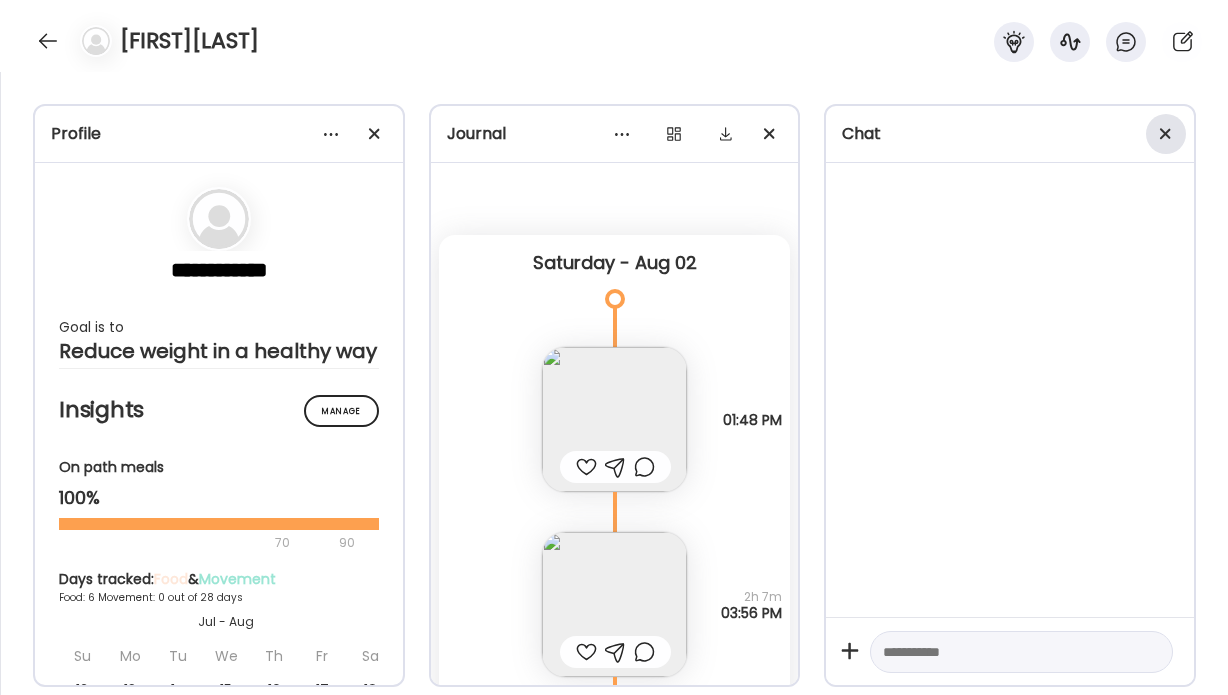 click at bounding box center [1165, 133] 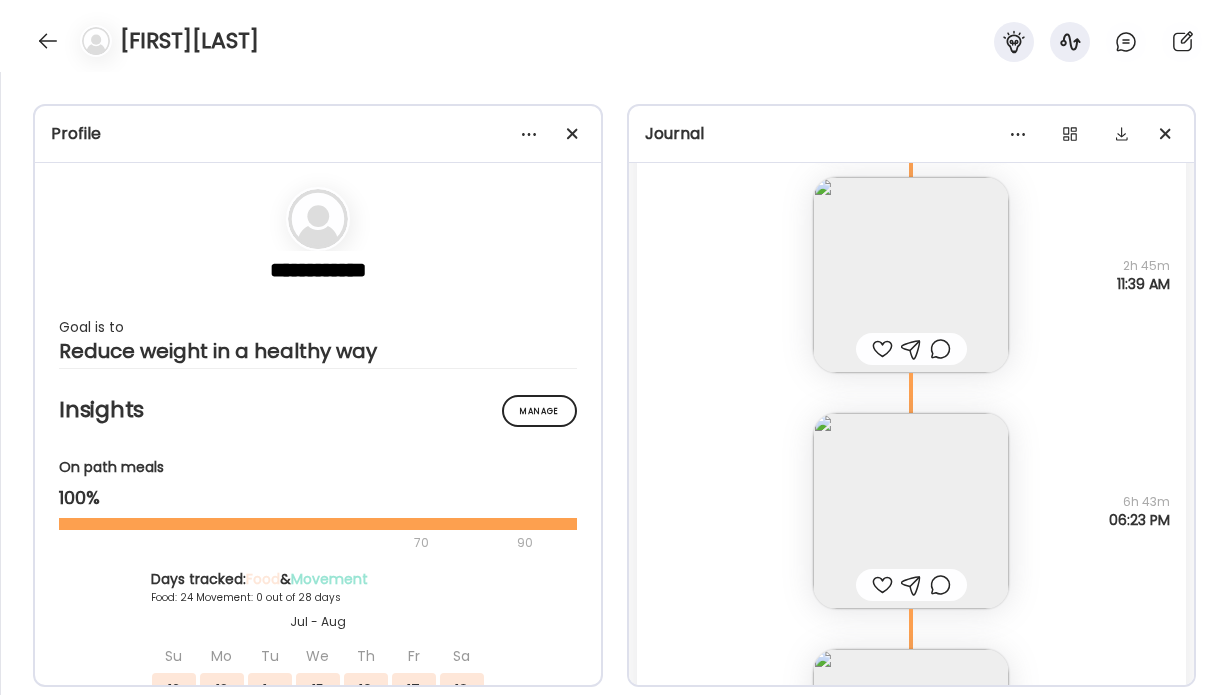 scroll, scrollTop: 41054, scrollLeft: 0, axis: vertical 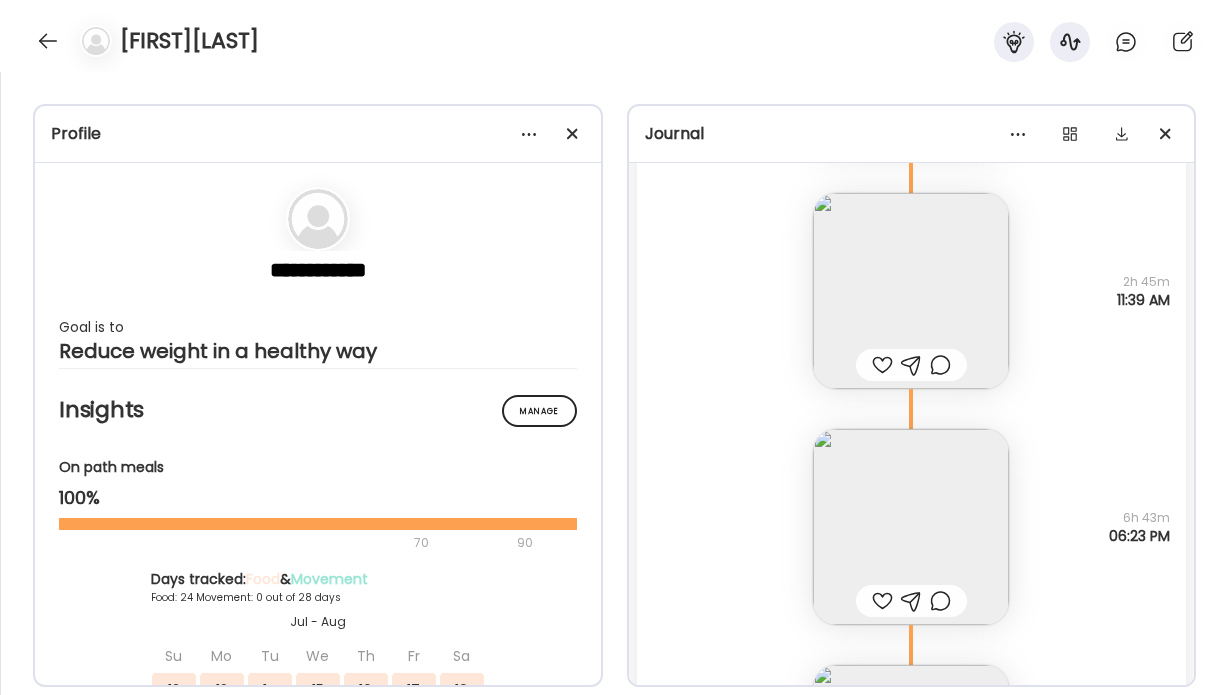 click at bounding box center [911, 527] 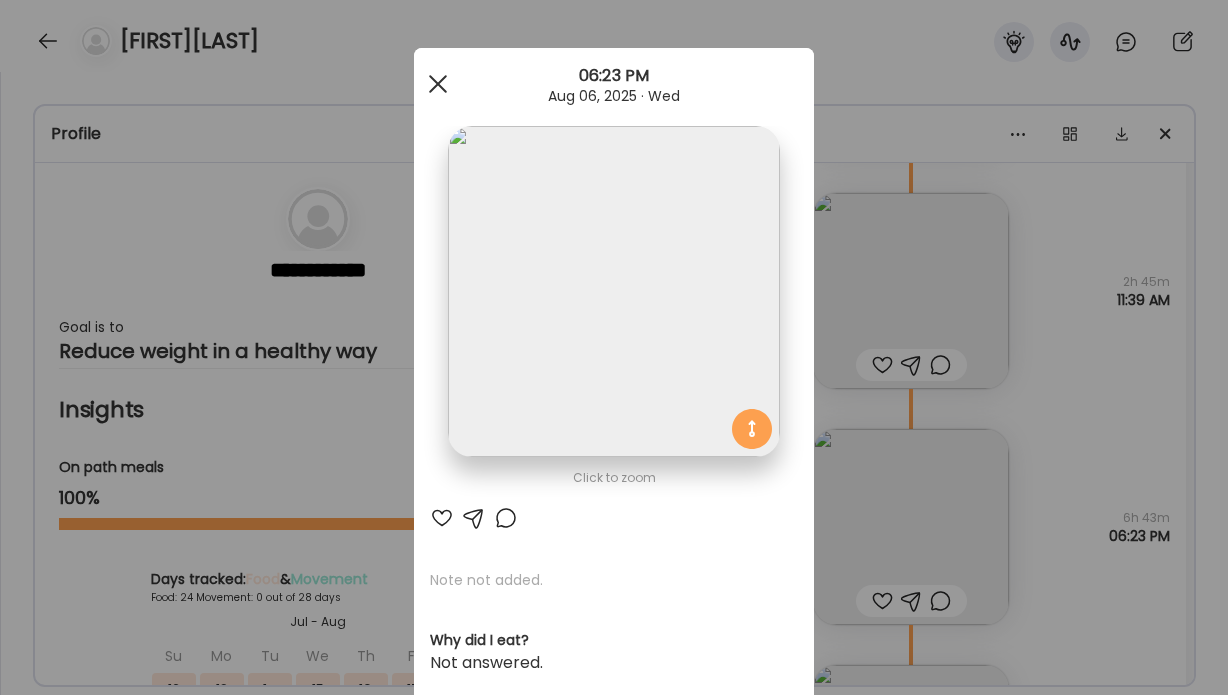 click at bounding box center [438, 84] 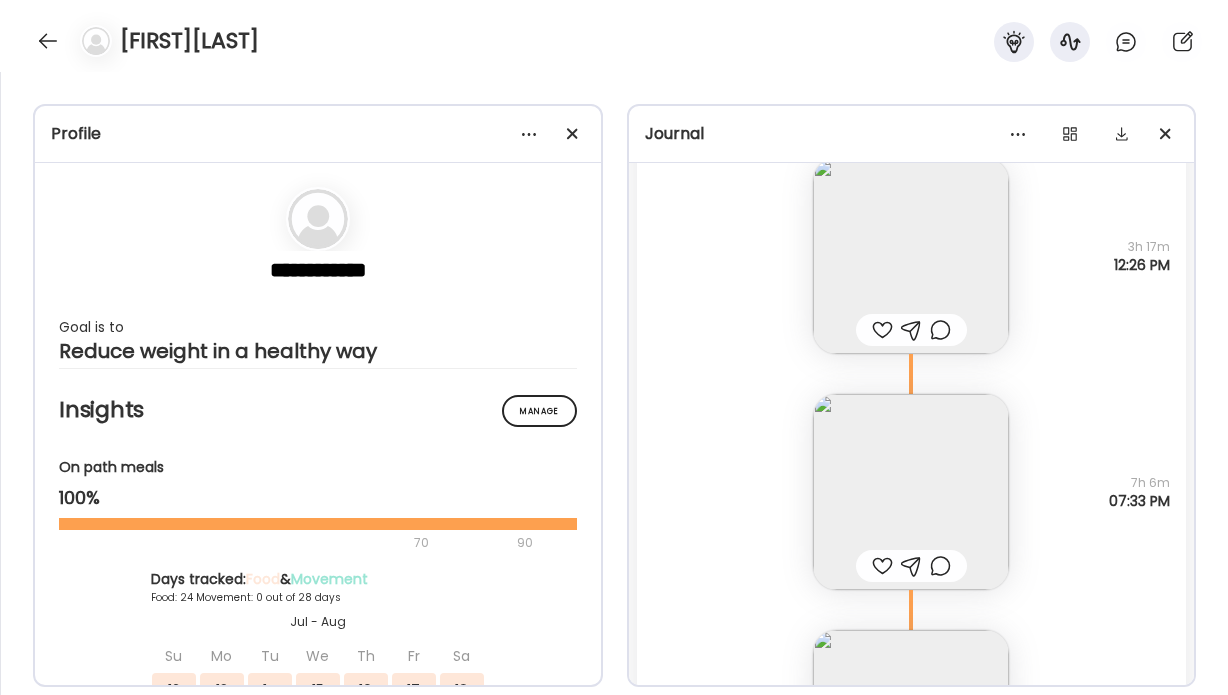 scroll, scrollTop: 34063, scrollLeft: 0, axis: vertical 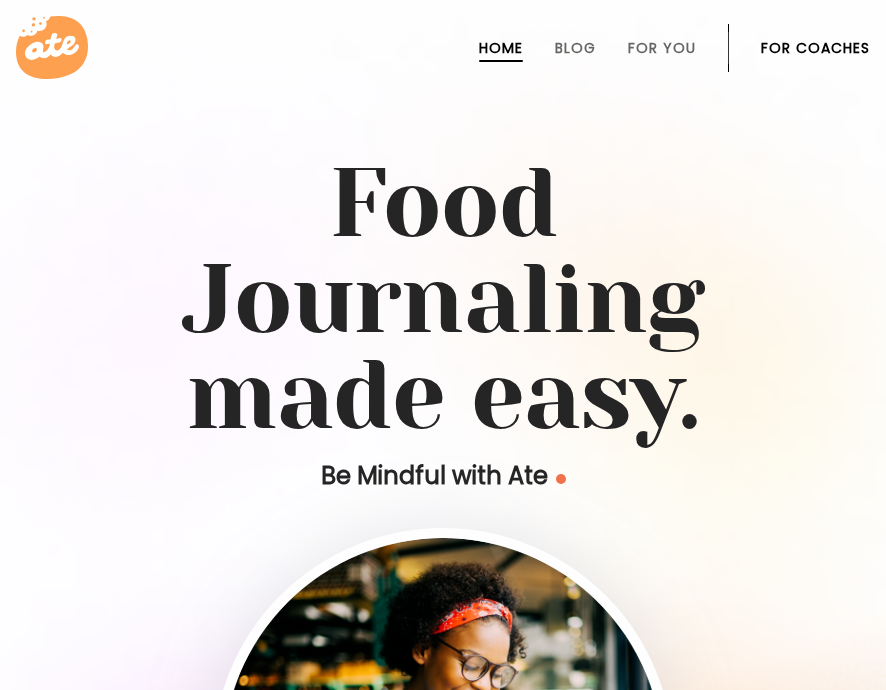 click on "For Coaches" at bounding box center [815, 48] 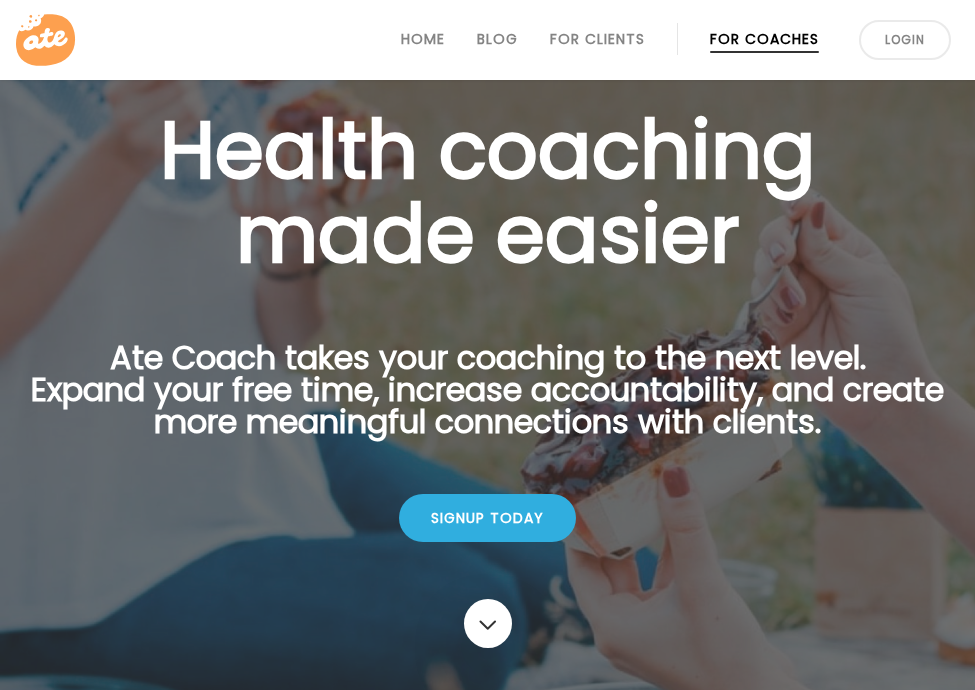 scroll, scrollTop: 0, scrollLeft: 0, axis: both 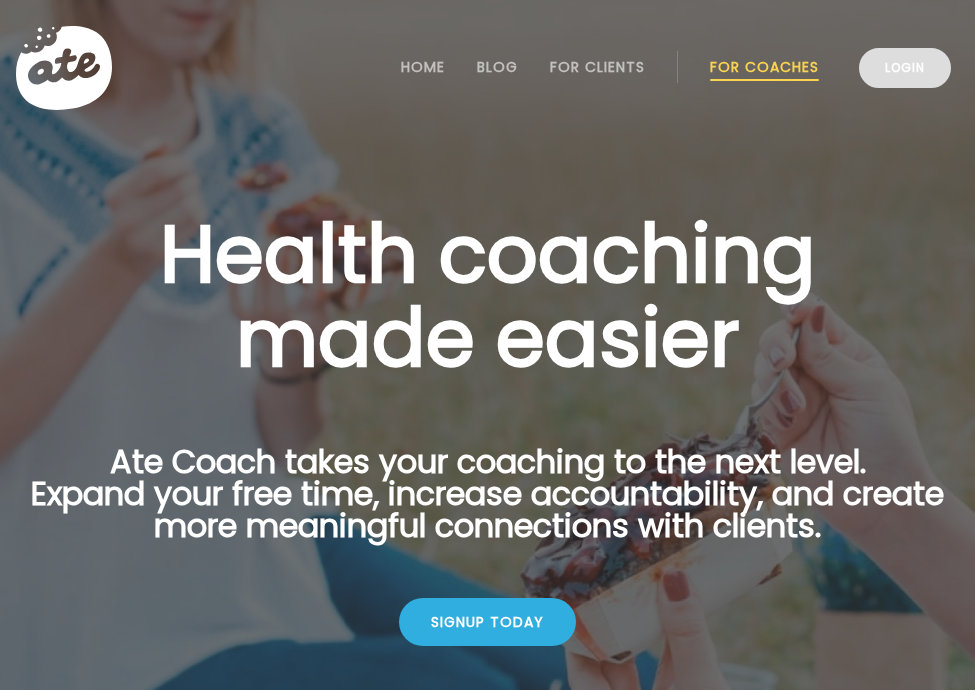 click on "Login" at bounding box center (905, 68) 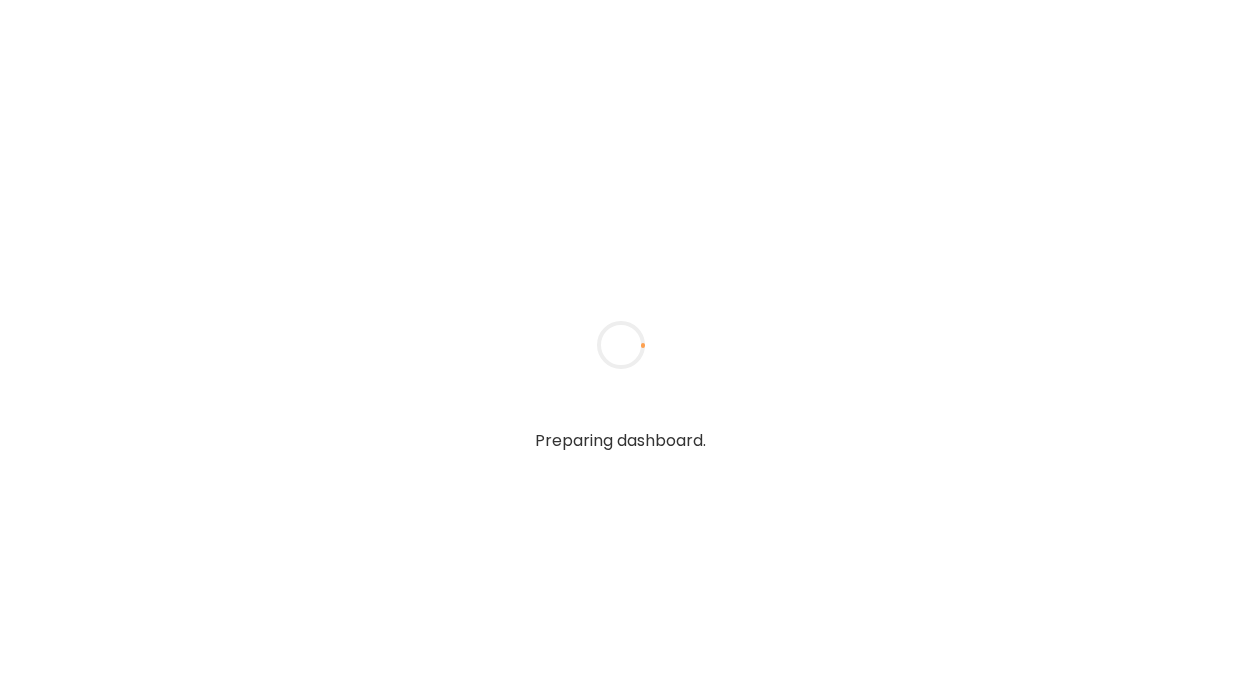 scroll, scrollTop: 0, scrollLeft: 0, axis: both 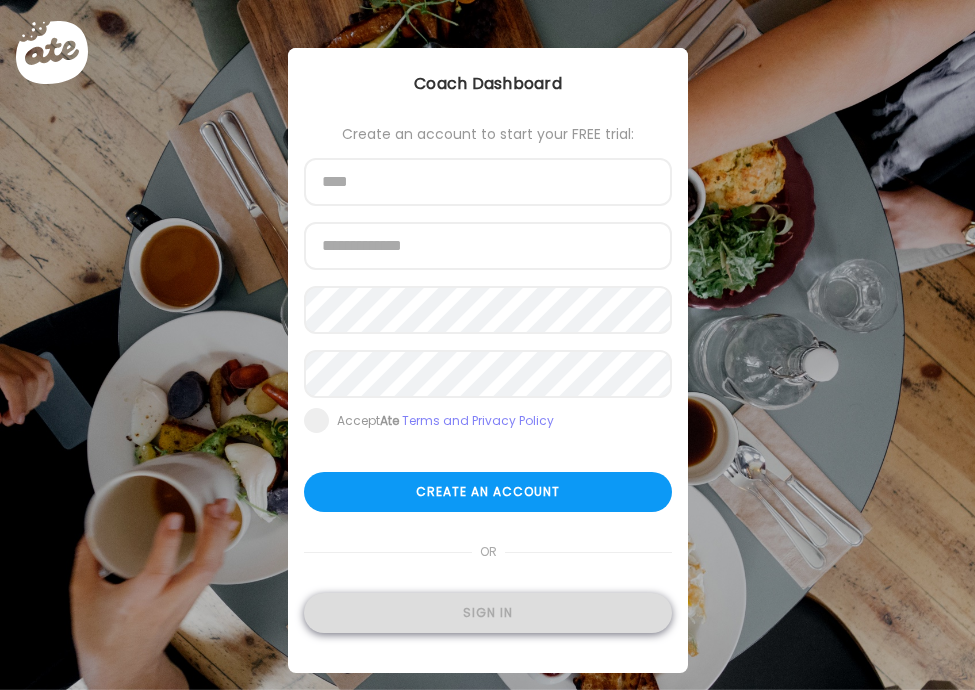 type on "**********" 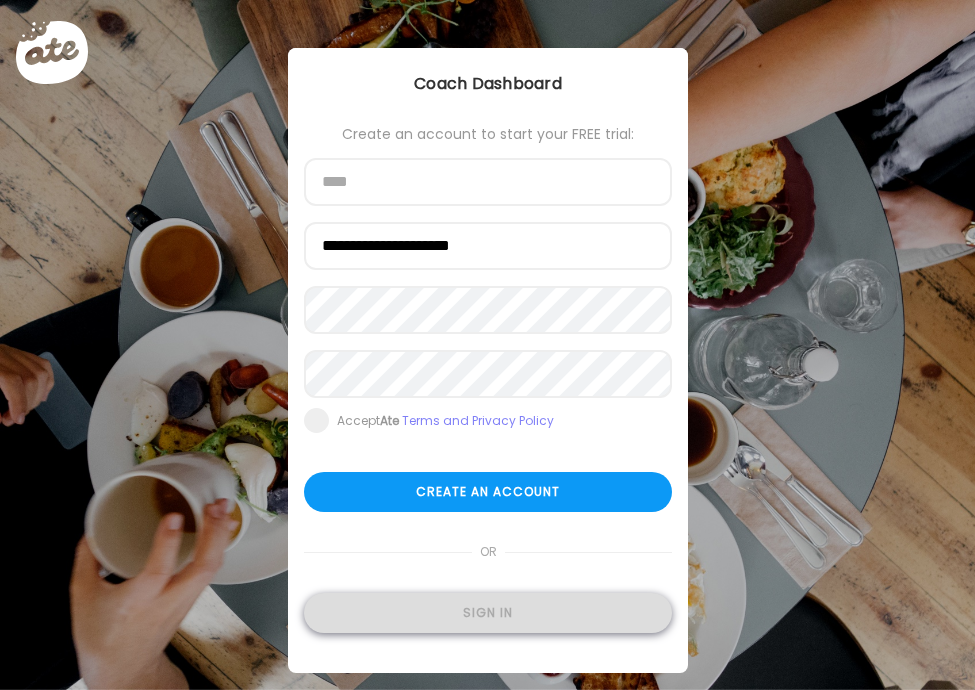 click on "Sign in" at bounding box center [488, 613] 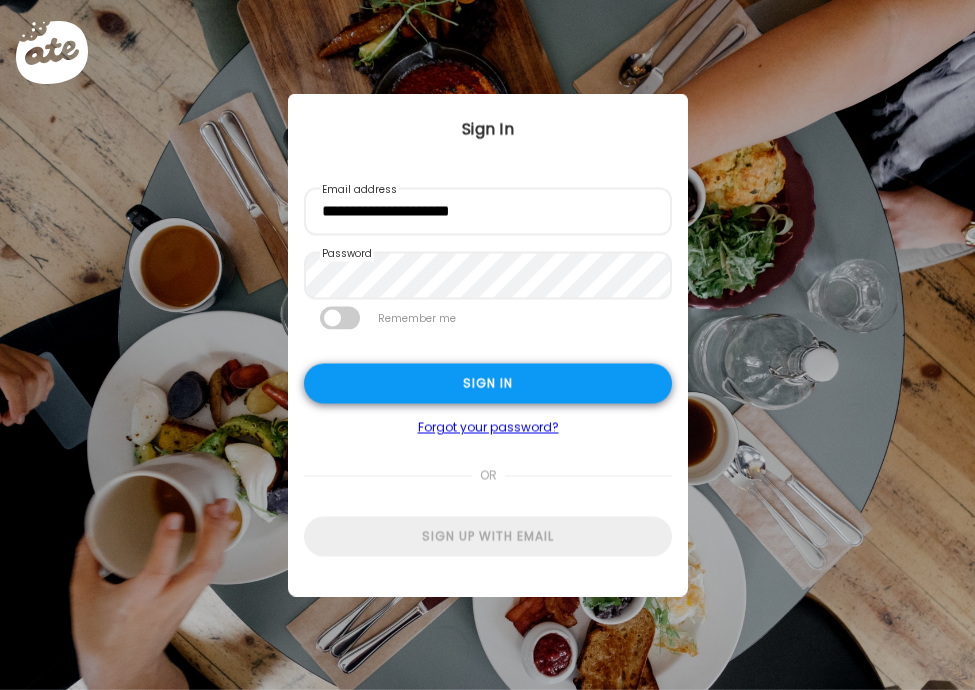 click on "Sign in" at bounding box center (488, 384) 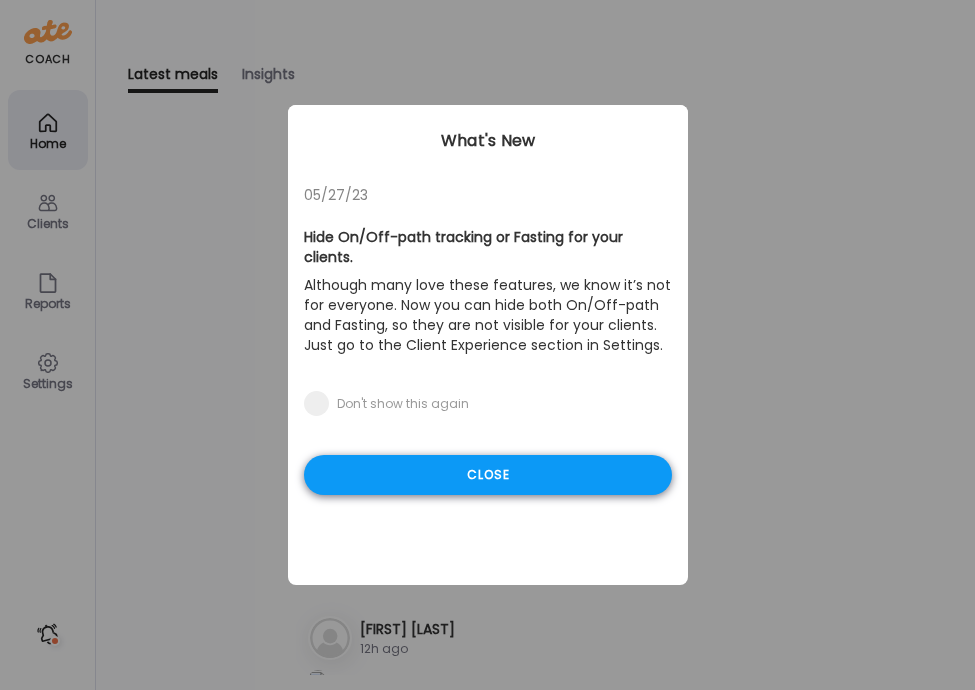click on "Close" at bounding box center (488, 475) 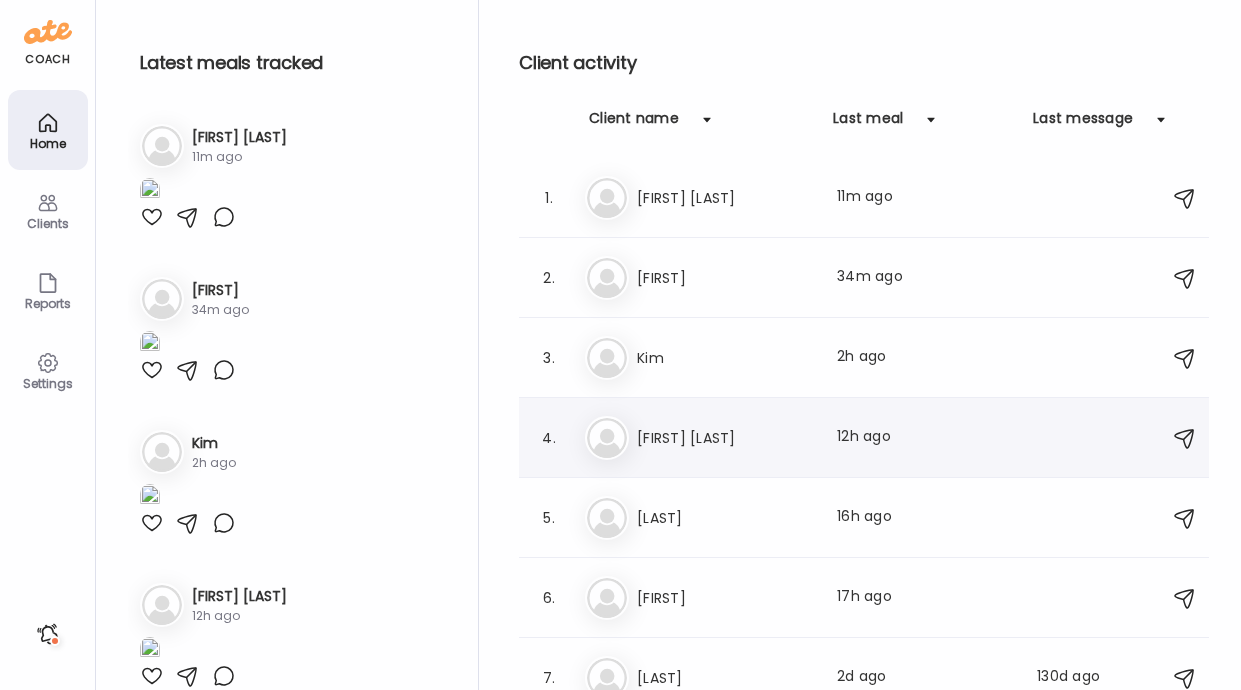 click on "[FIRST] [LAST]" at bounding box center [725, 438] 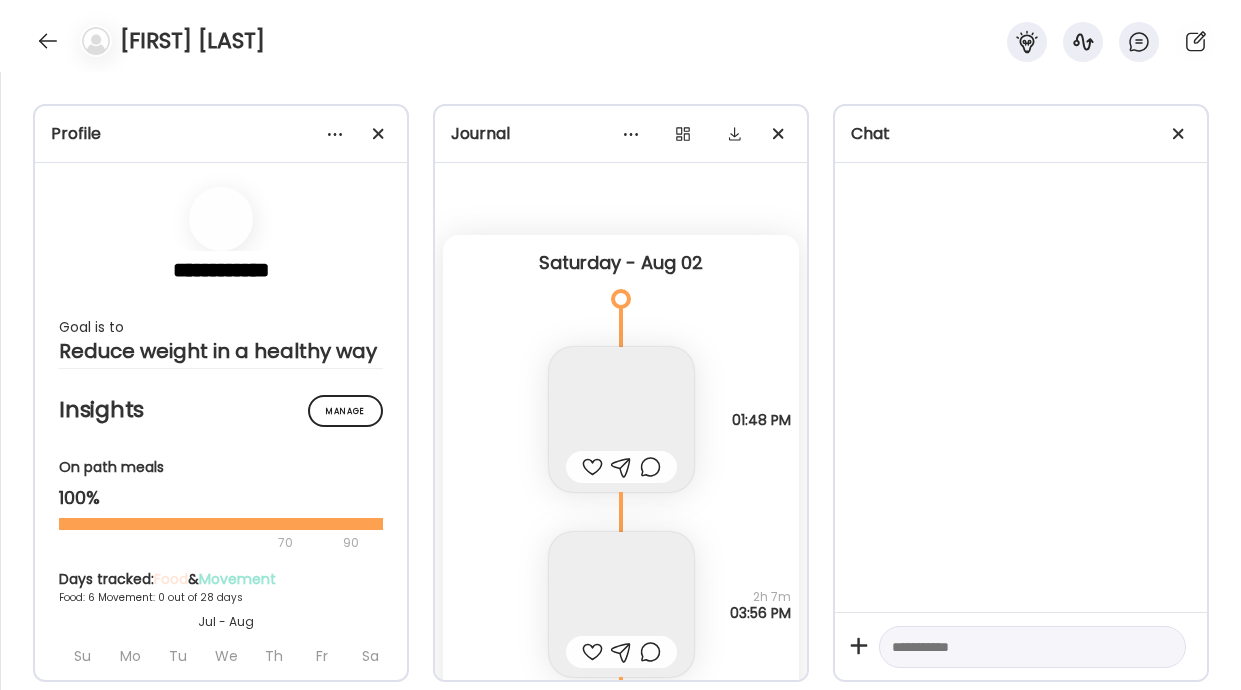 scroll, scrollTop: 5824, scrollLeft: 0, axis: vertical 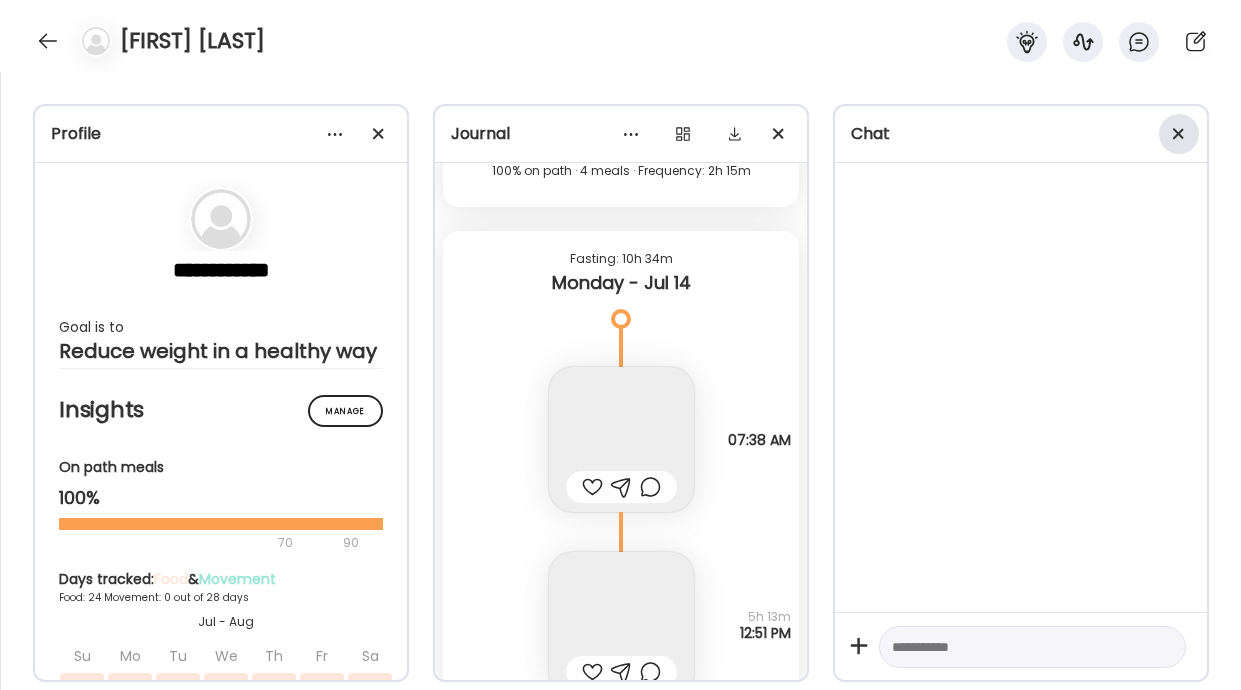 click at bounding box center [1178, 133] 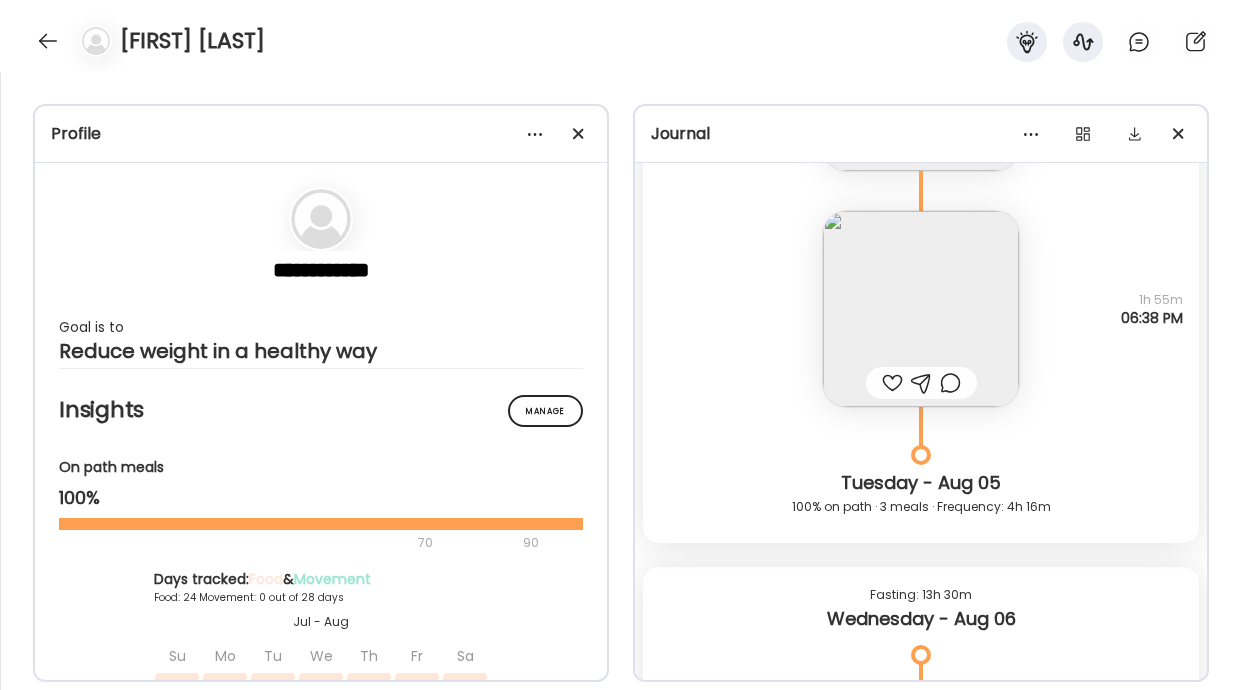 scroll, scrollTop: 40078, scrollLeft: 0, axis: vertical 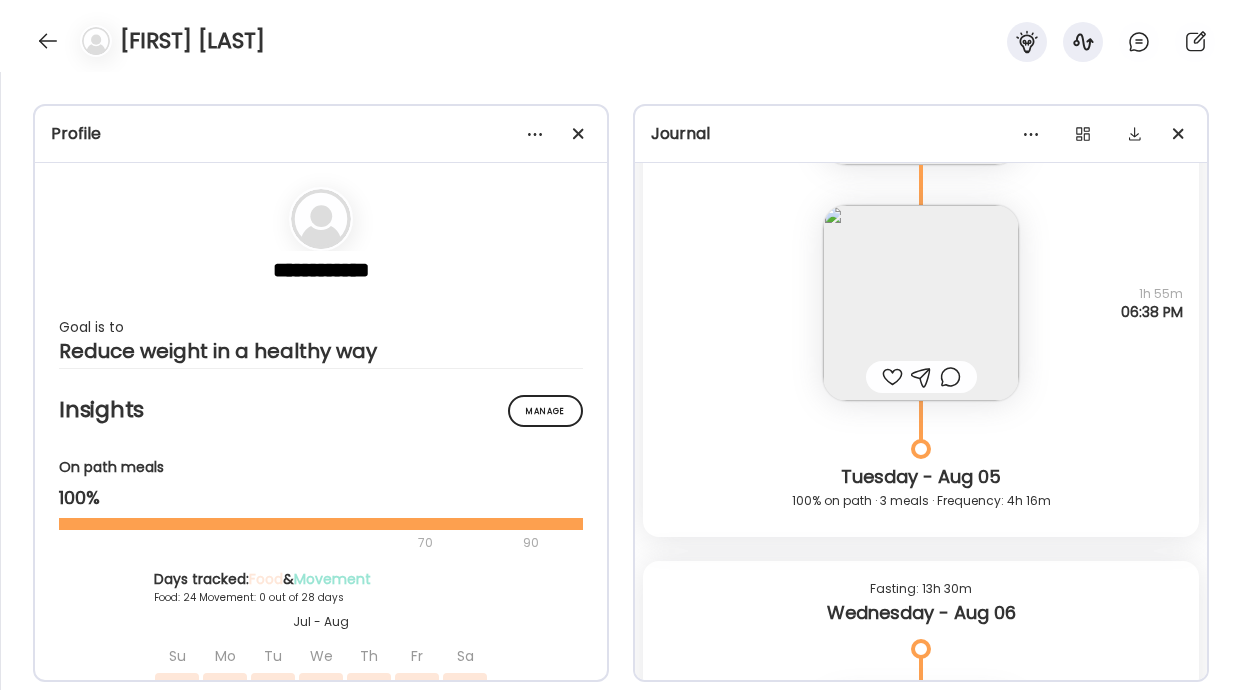 click at bounding box center [921, 303] 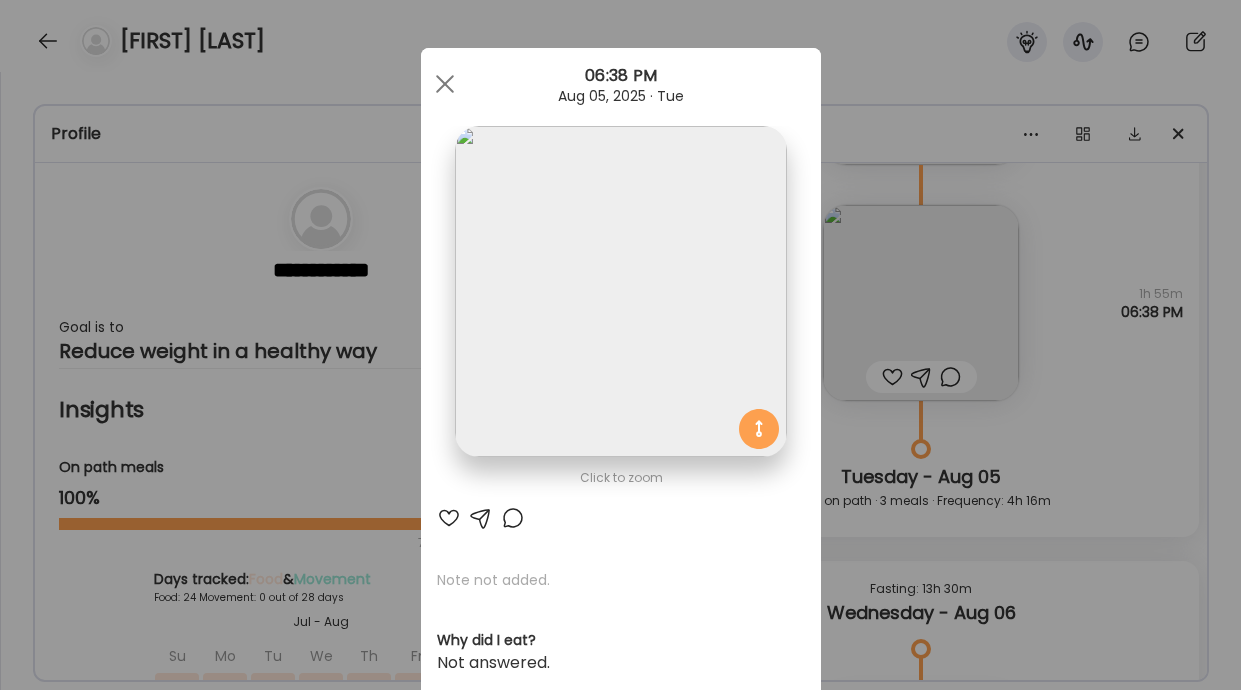 click at bounding box center [620, 291] 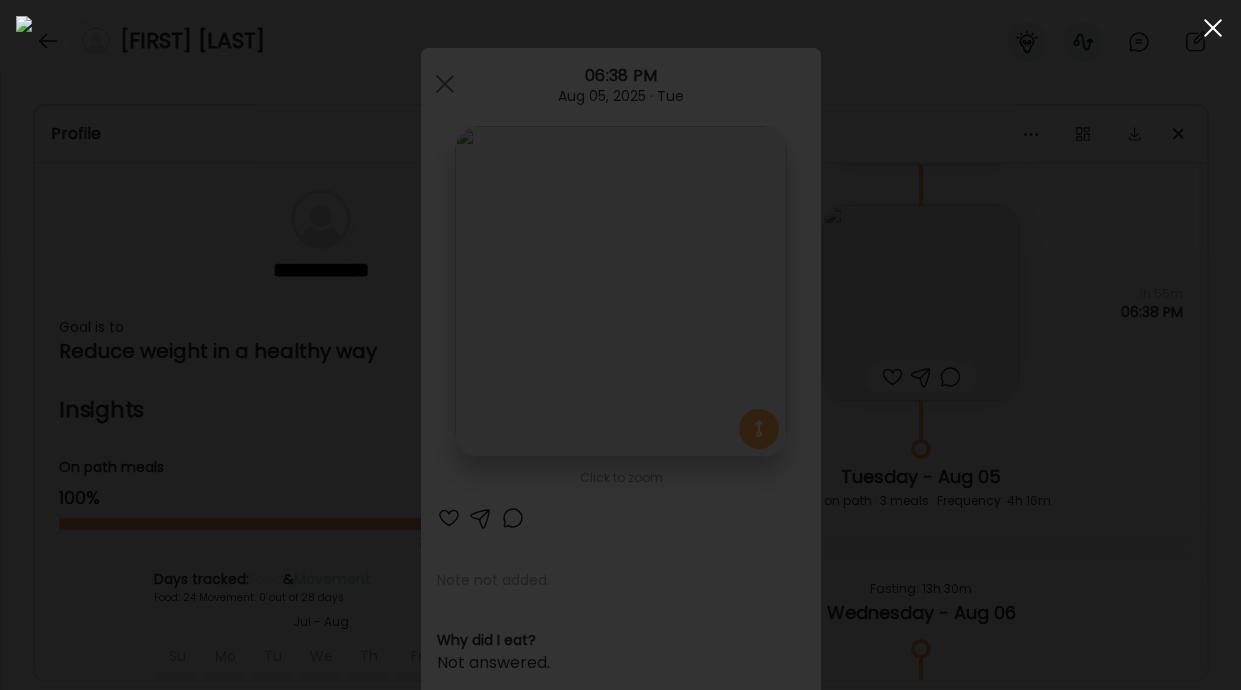 click at bounding box center (1213, 28) 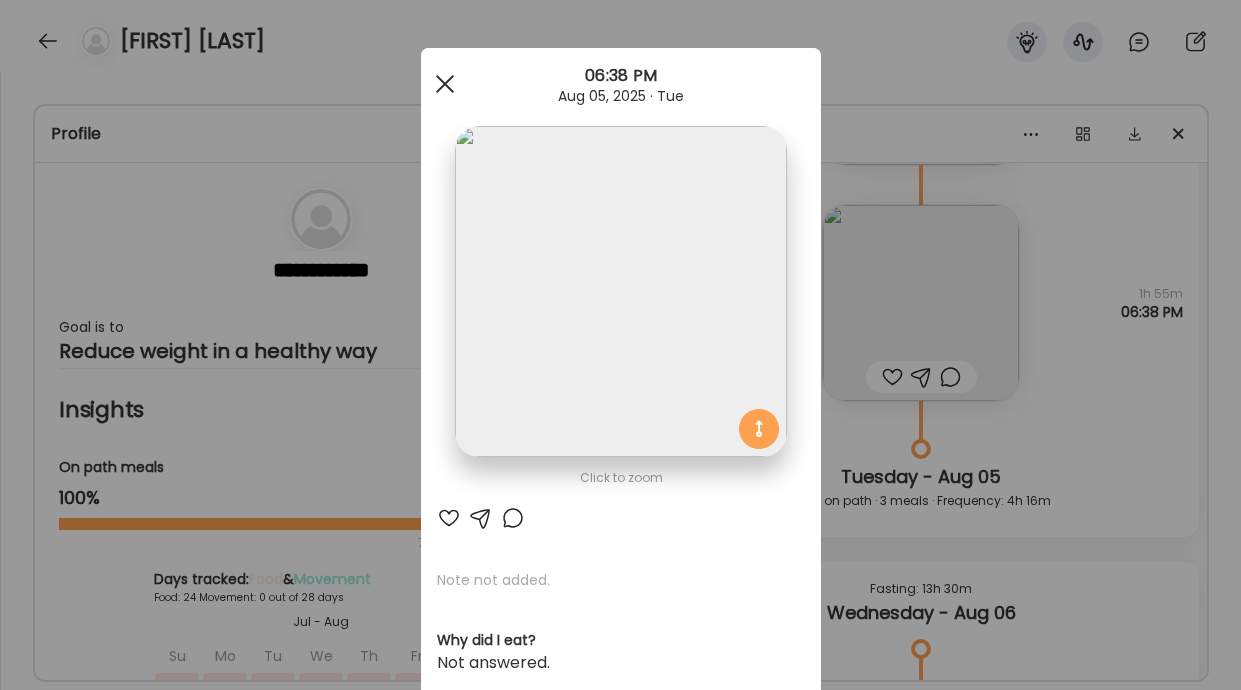 click at bounding box center [445, 84] 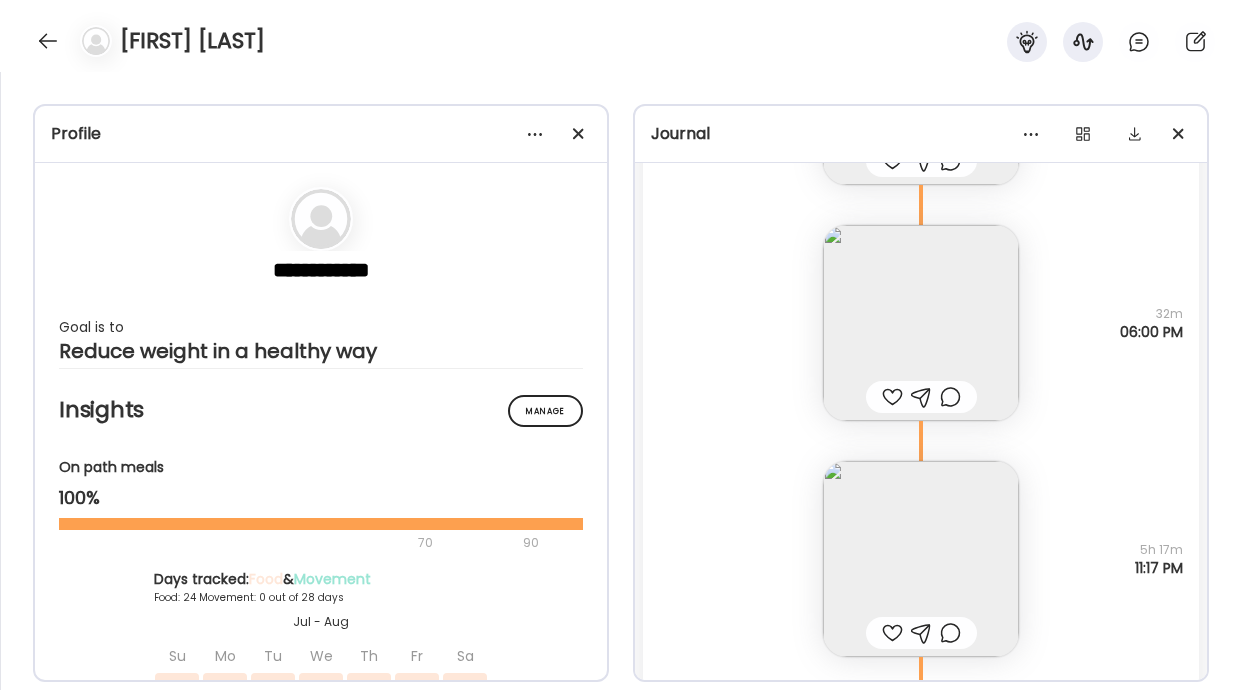scroll, scrollTop: 42696, scrollLeft: 0, axis: vertical 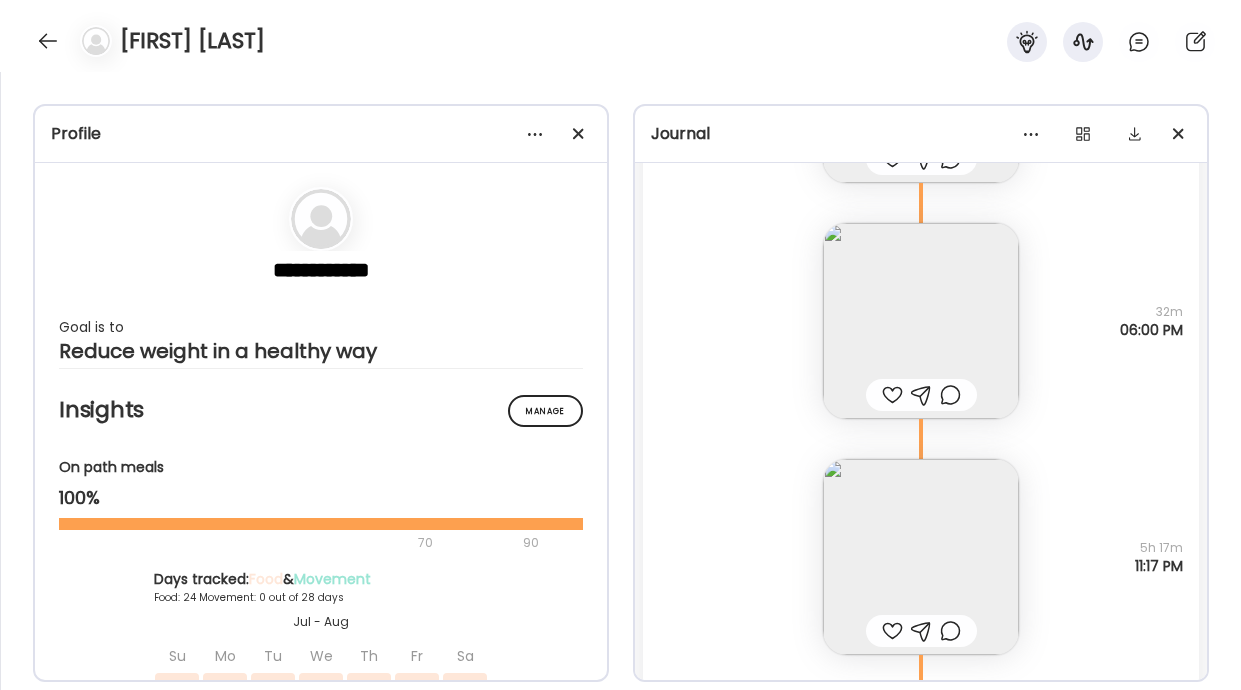 click at bounding box center [921, 321] 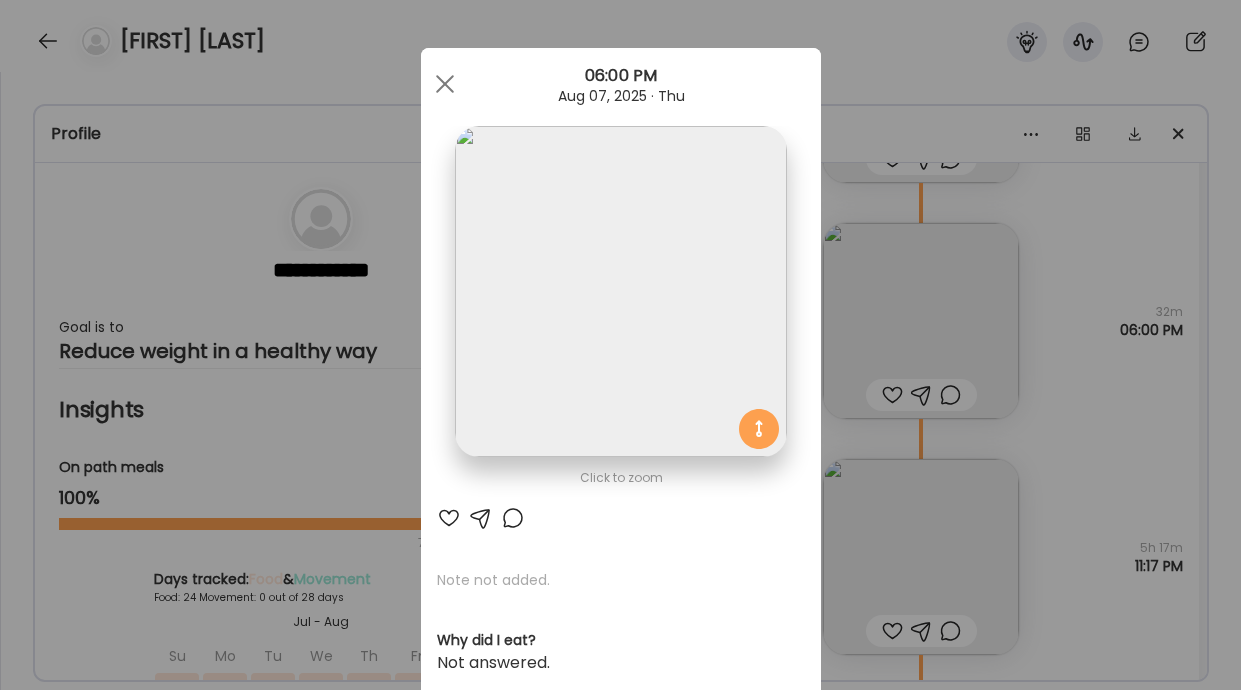 click at bounding box center [620, 291] 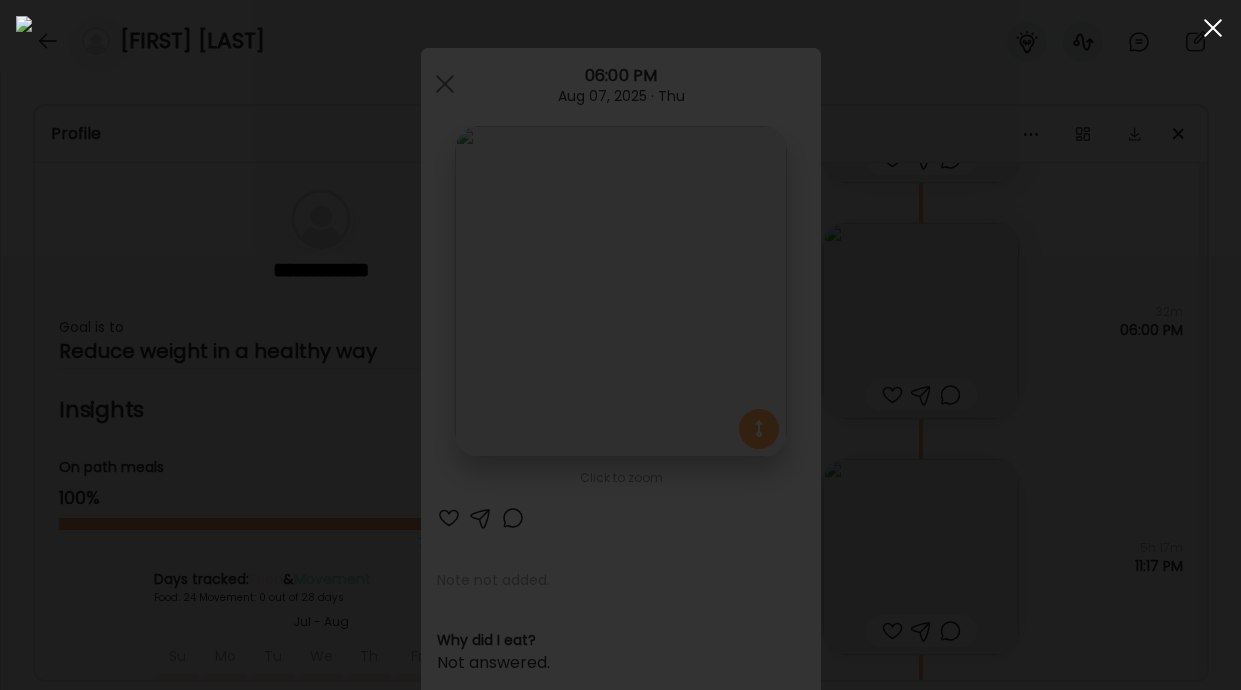 click at bounding box center (1213, 28) 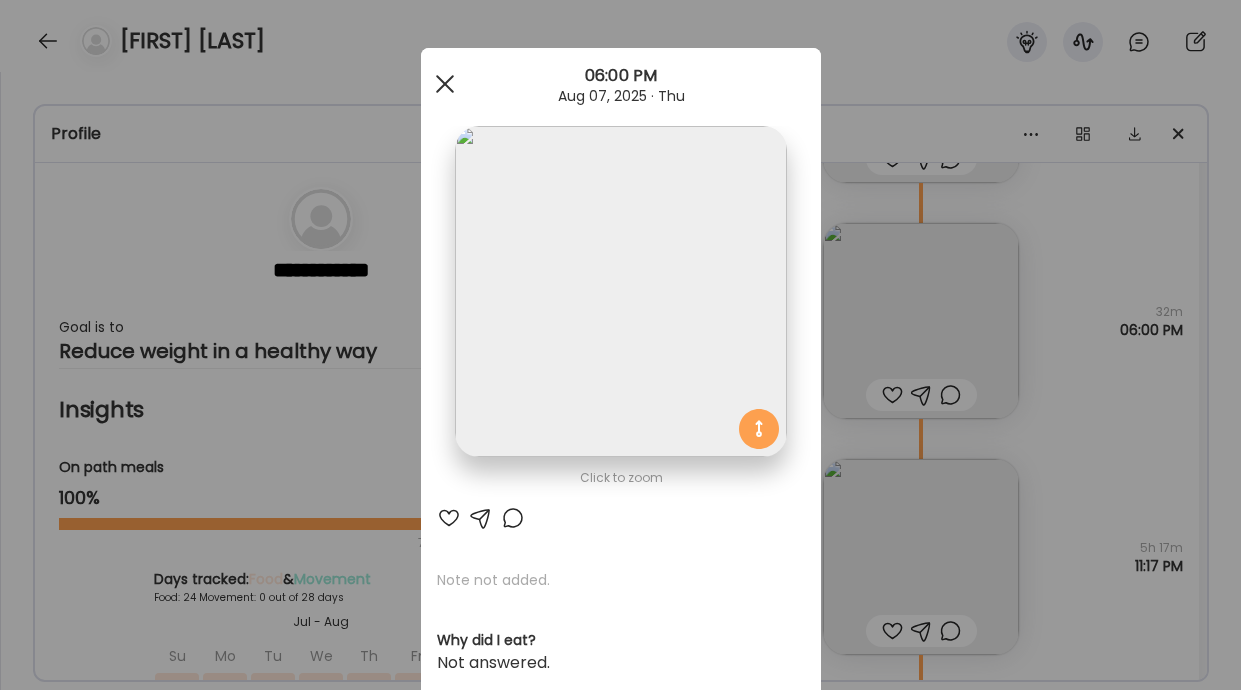 click at bounding box center [445, 84] 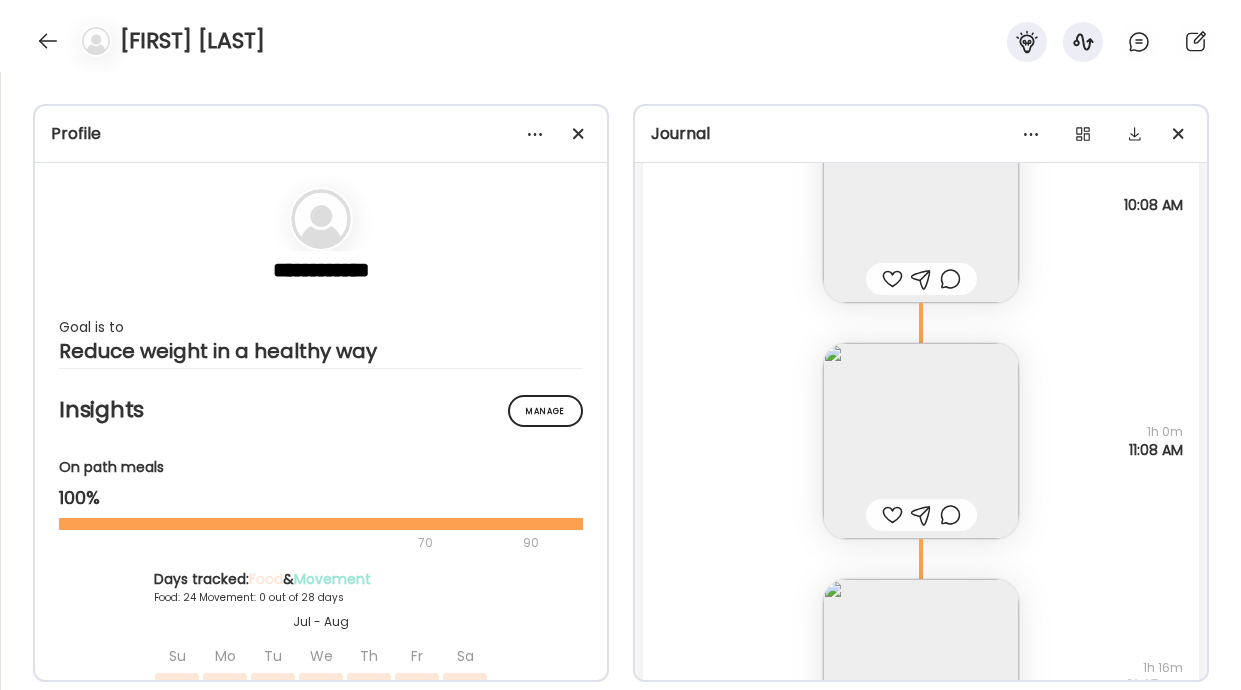 scroll, scrollTop: 30007, scrollLeft: 0, axis: vertical 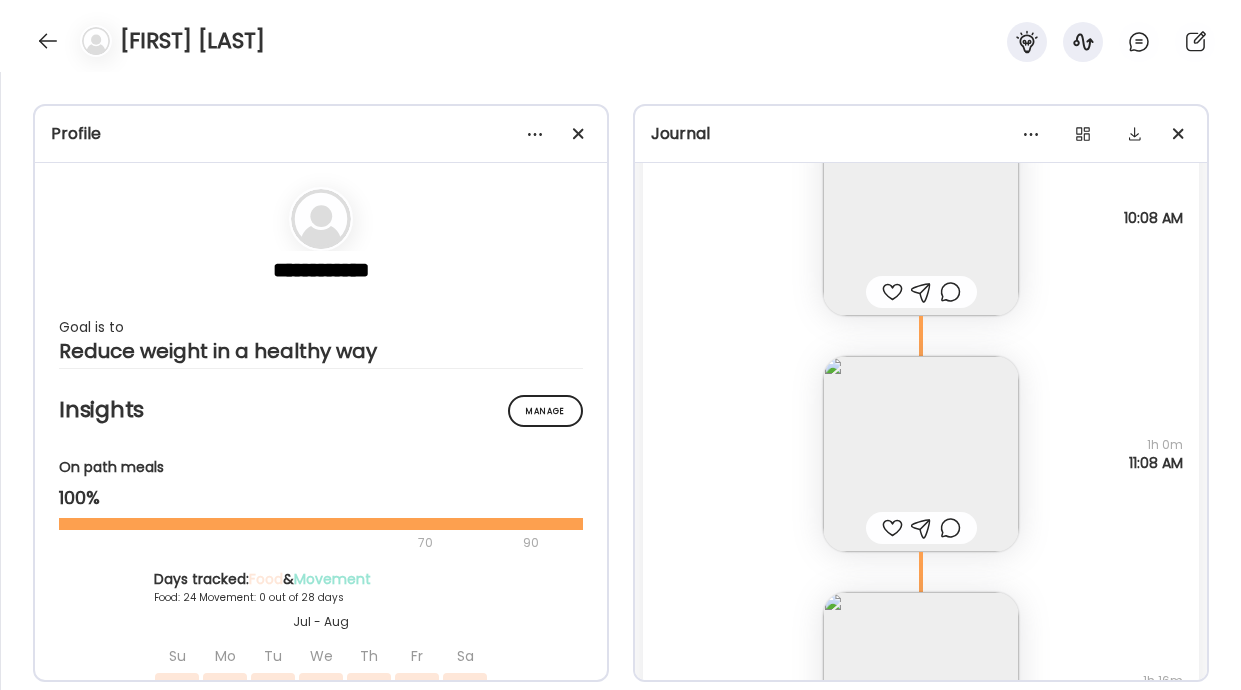 click at bounding box center (921, 454) 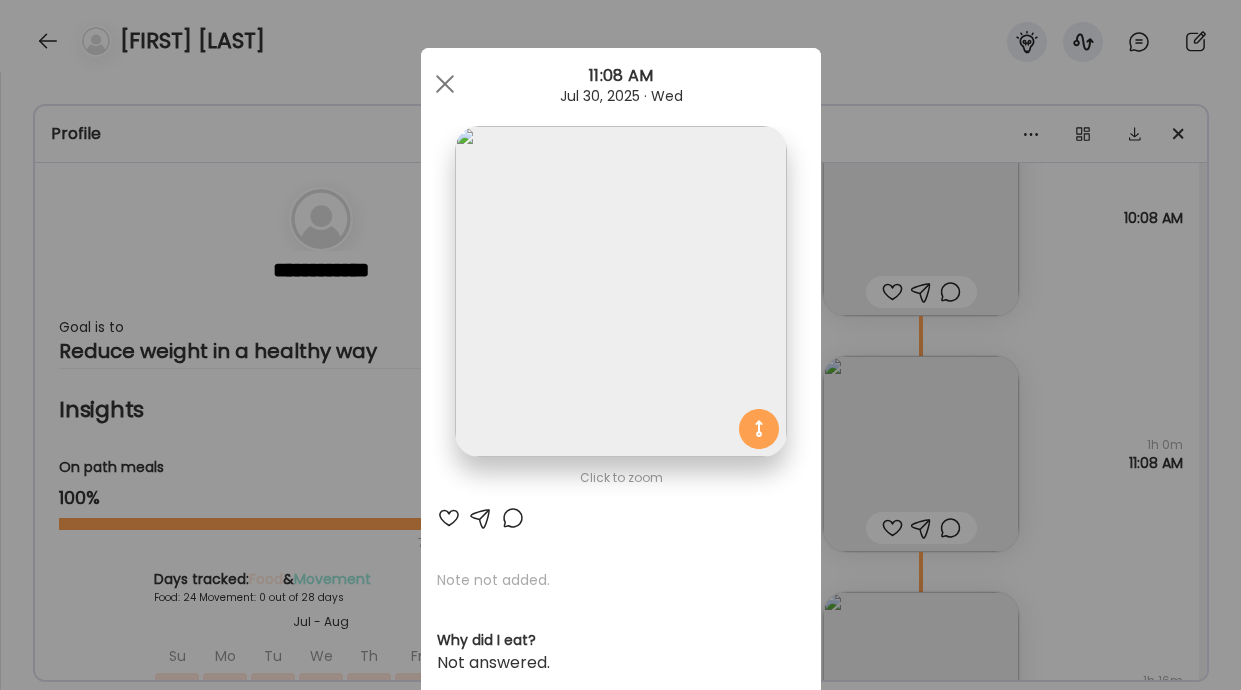 click at bounding box center [620, 291] 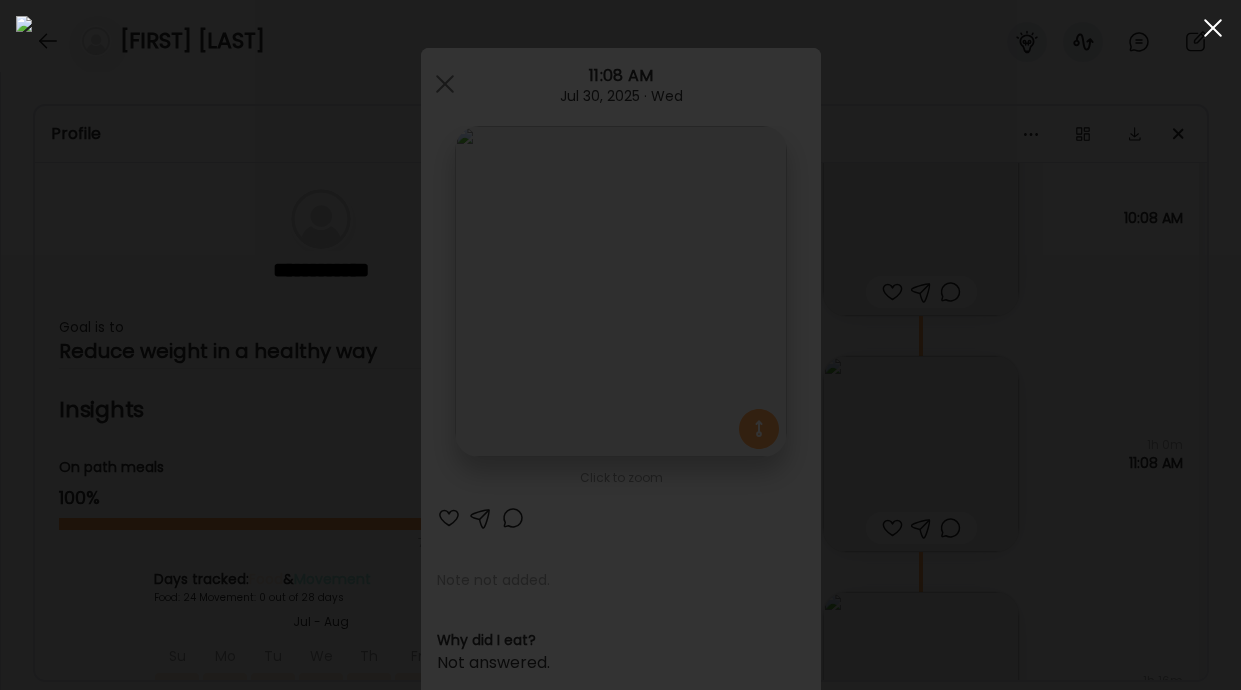 click at bounding box center [1213, 28] 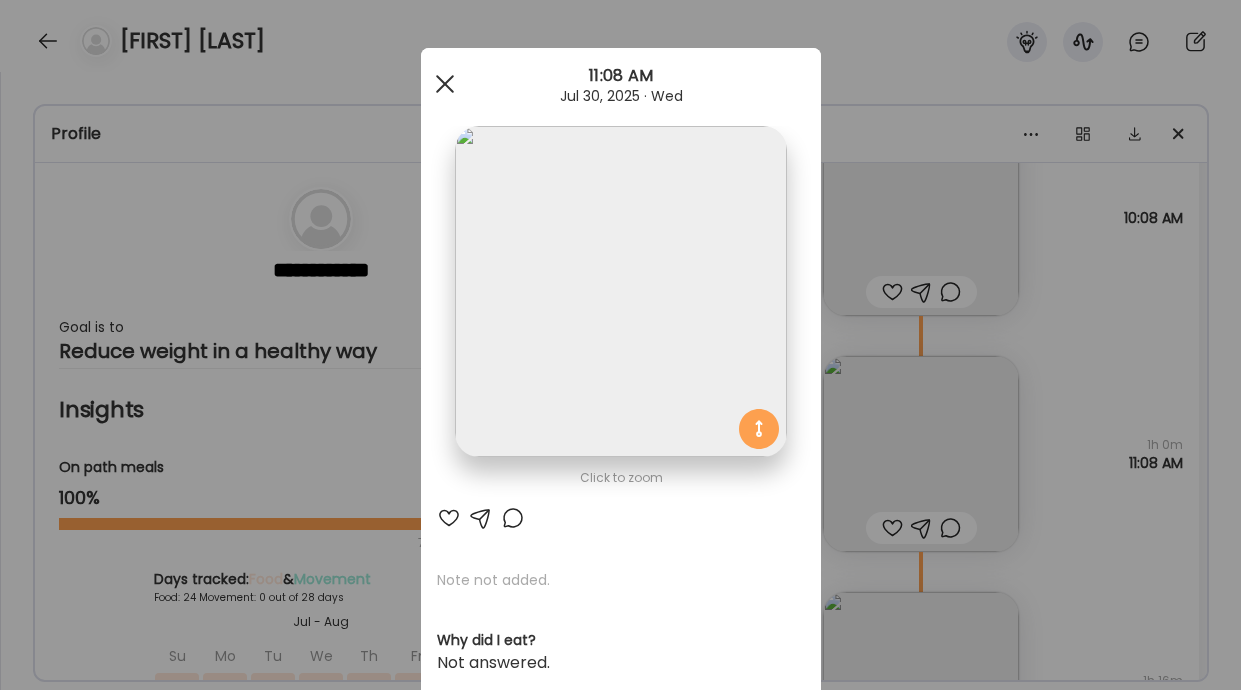 click at bounding box center [444, 84] 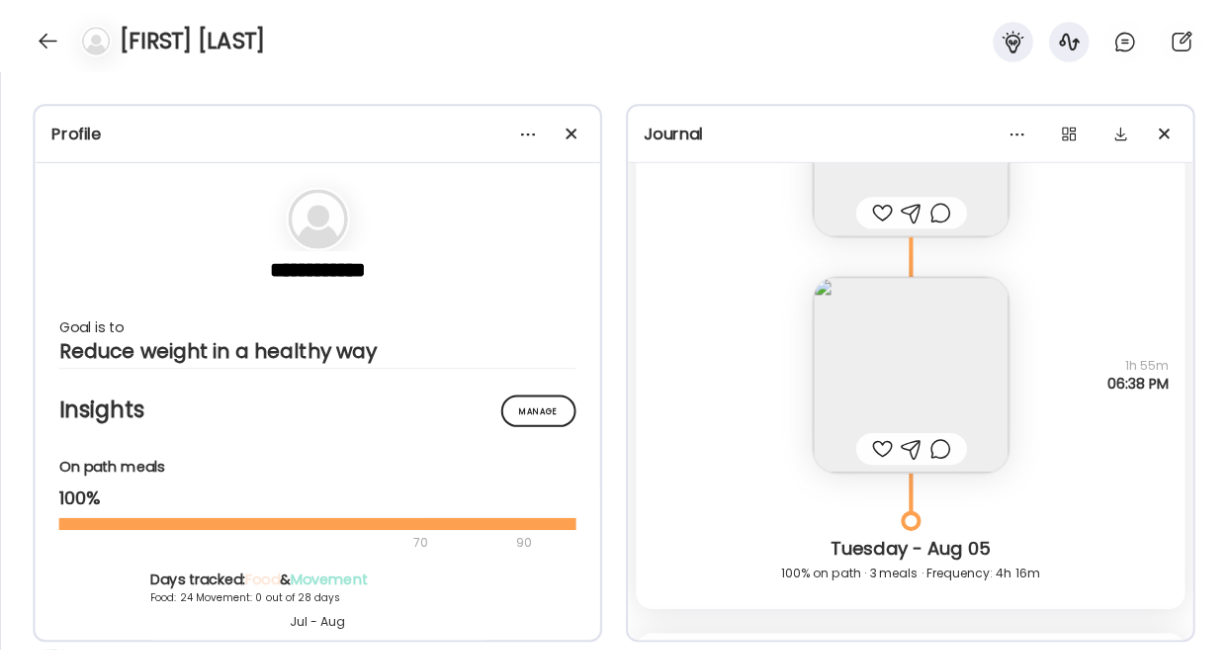 scroll, scrollTop: 40003, scrollLeft: 0, axis: vertical 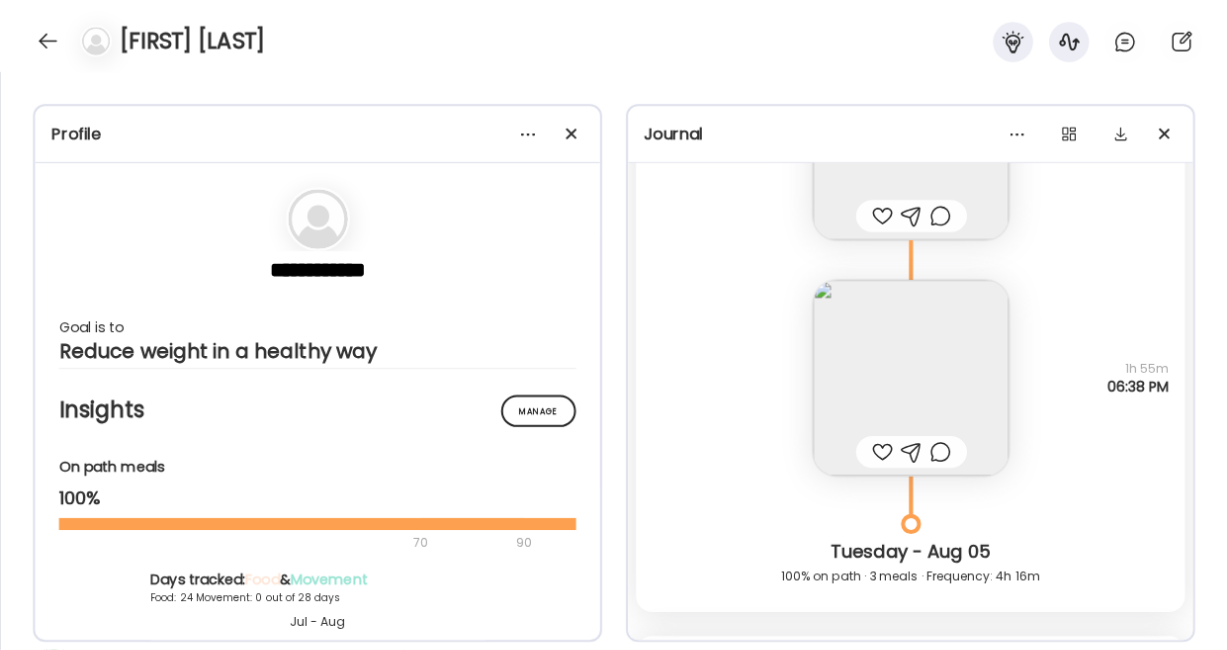 click at bounding box center (911, 378) 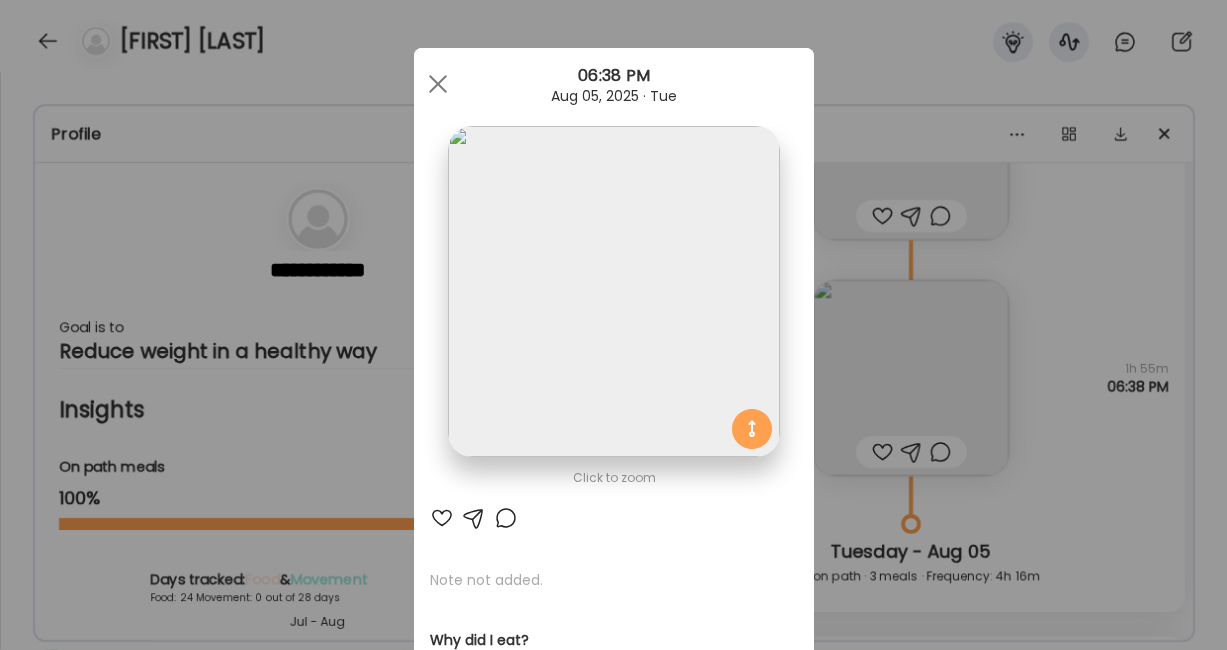 click at bounding box center (613, 291) 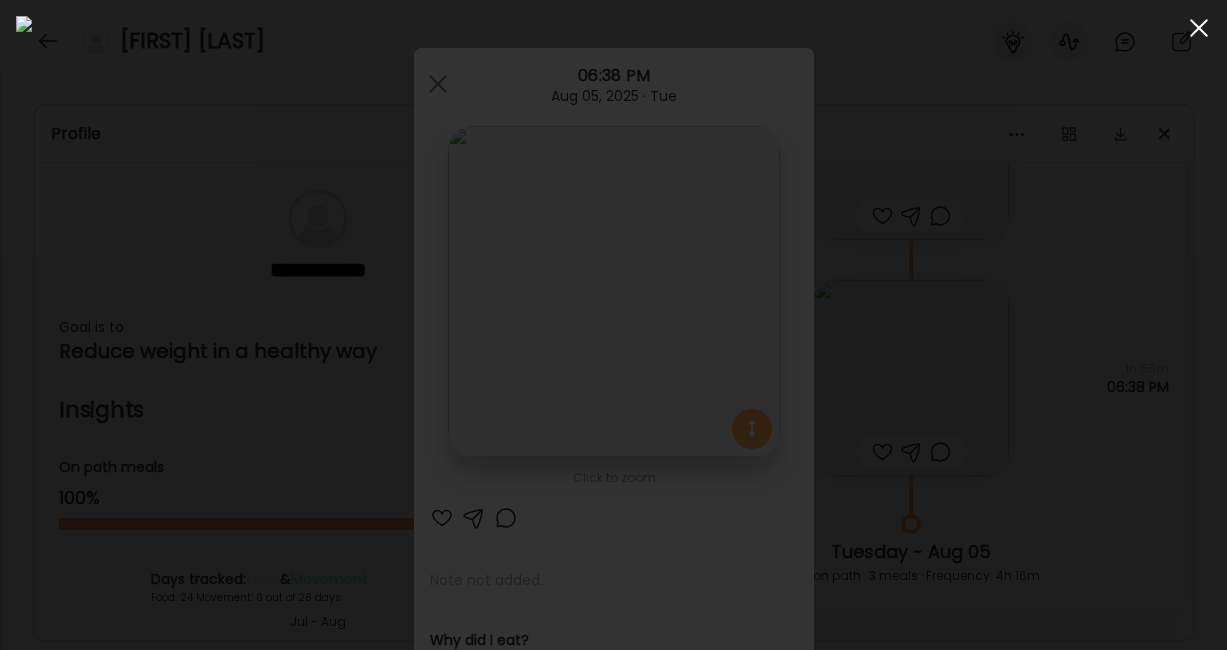 click at bounding box center (1199, 28) 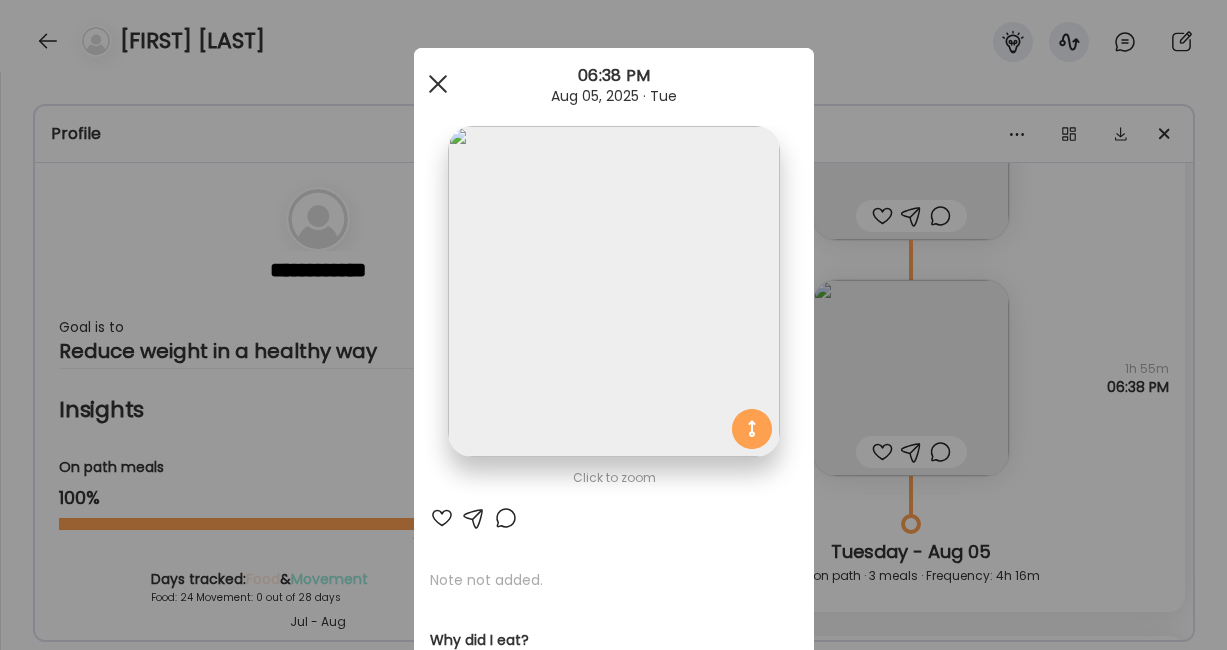 click at bounding box center [437, 84] 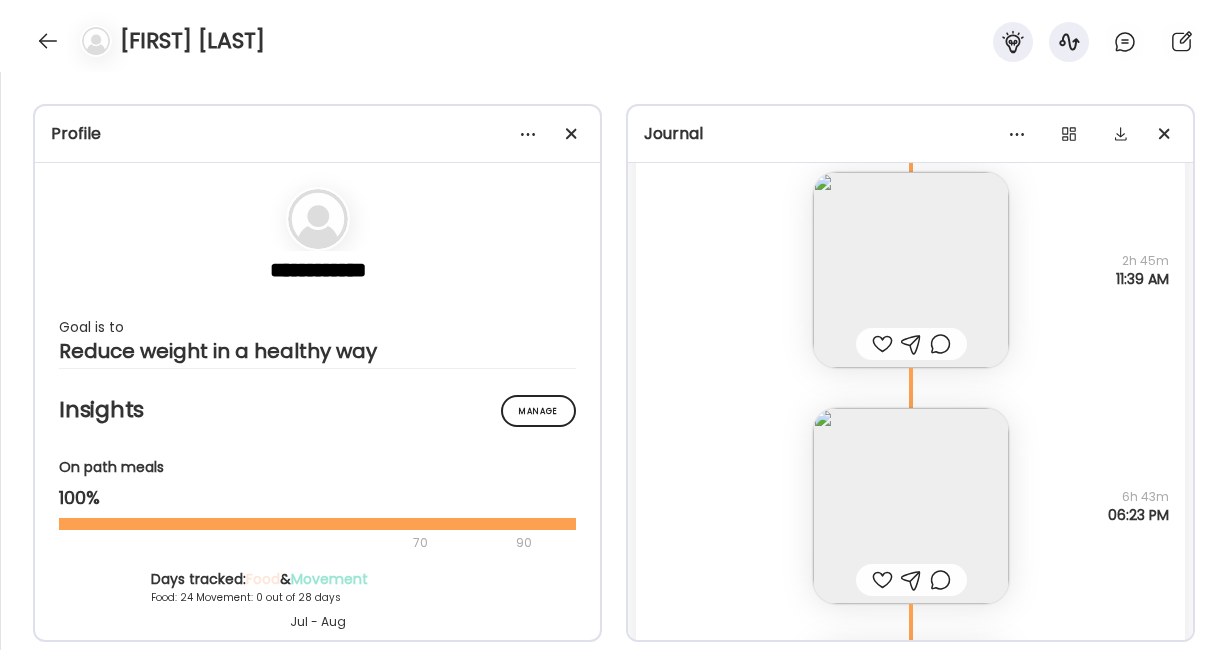 scroll, scrollTop: 41052, scrollLeft: 0, axis: vertical 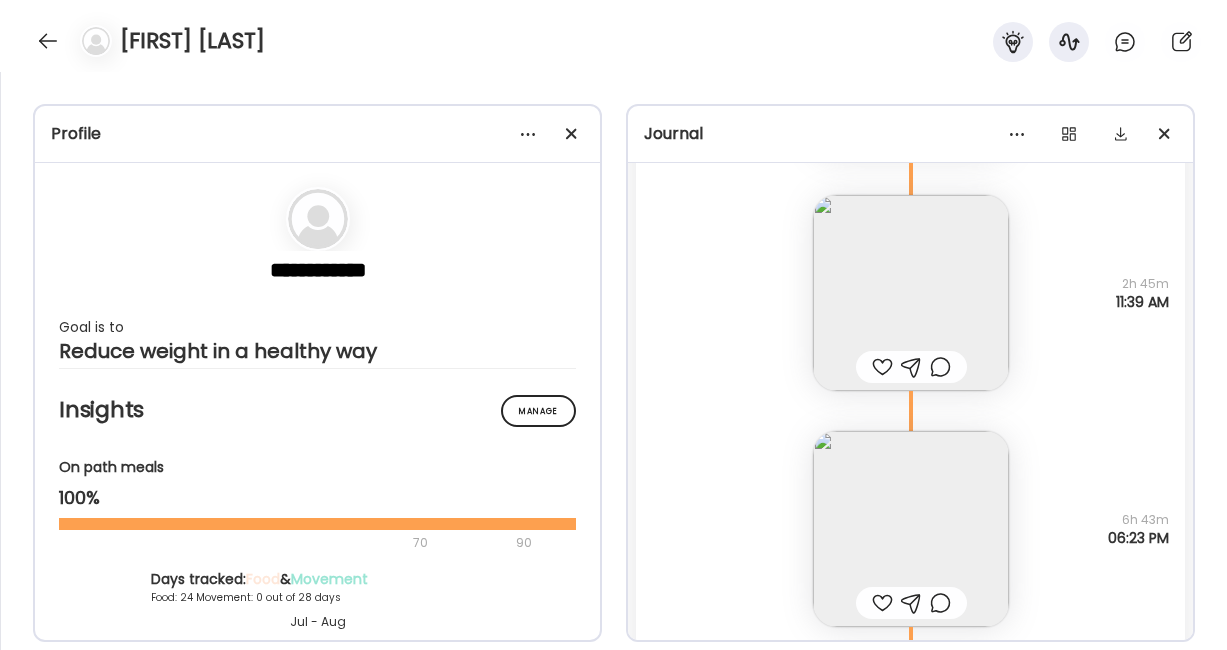 click at bounding box center (911, 529) 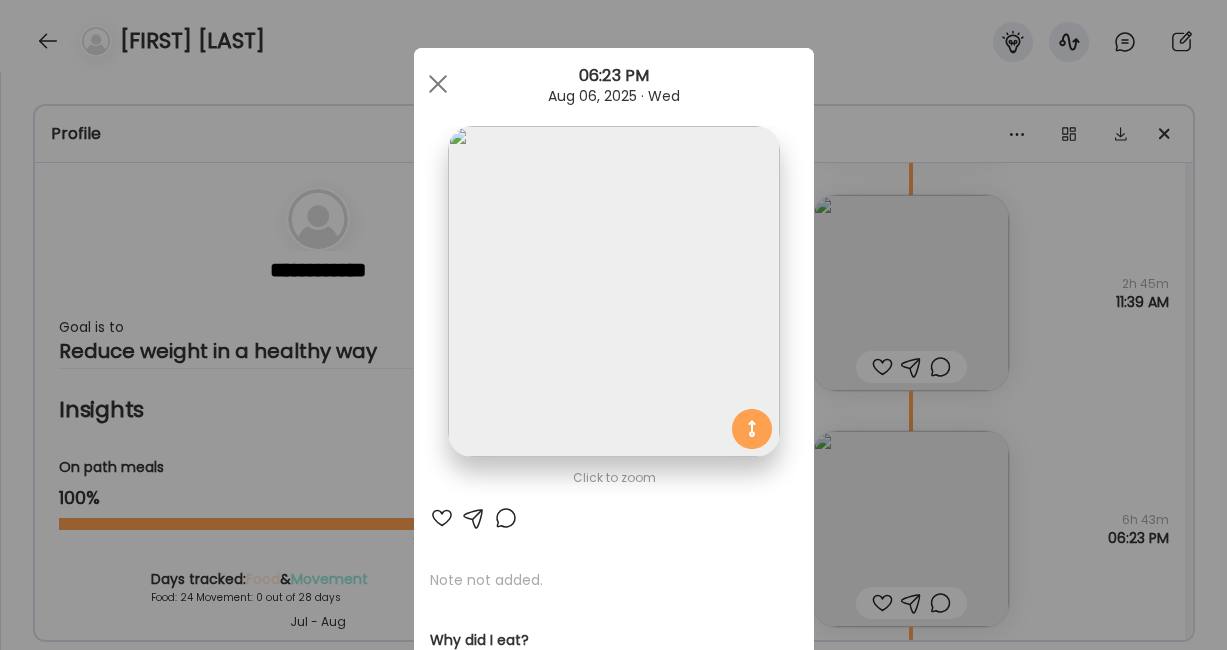 click at bounding box center (613, 291) 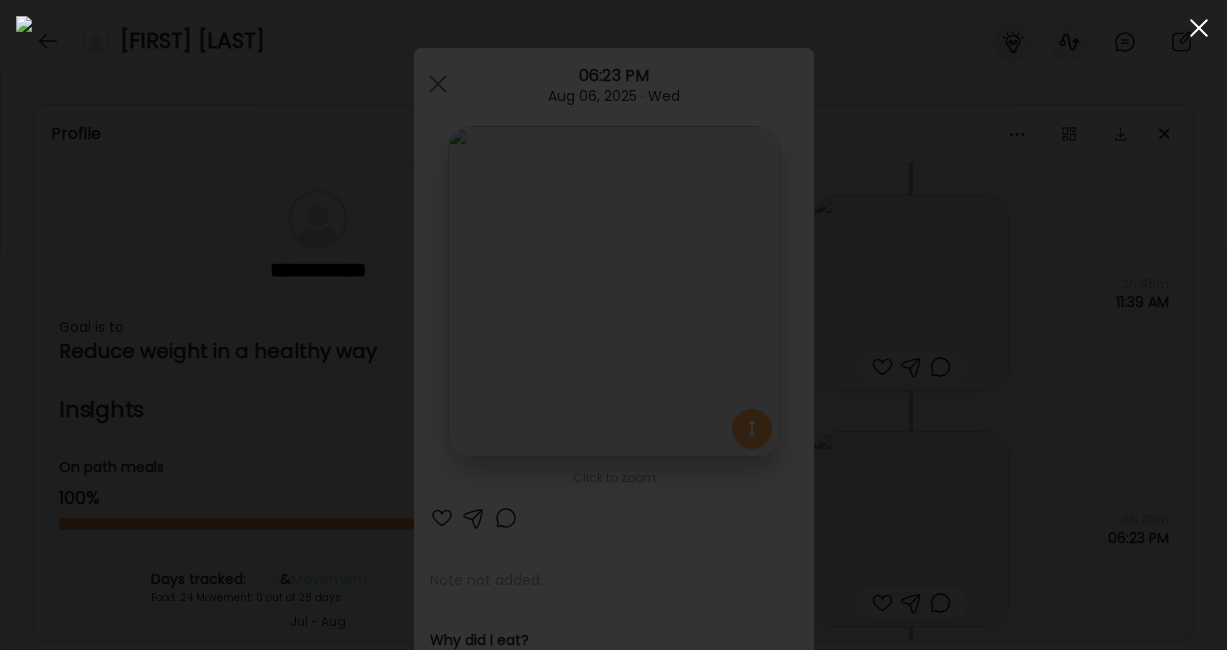 click at bounding box center [1199, 28] 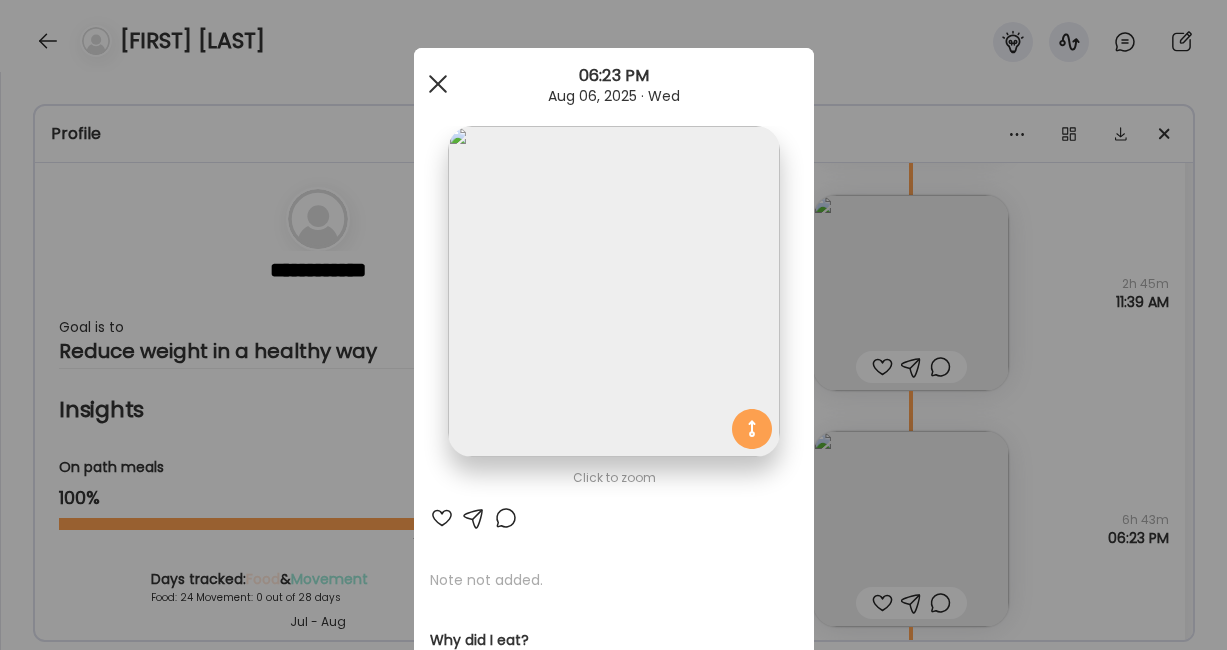 click at bounding box center [437, 84] 